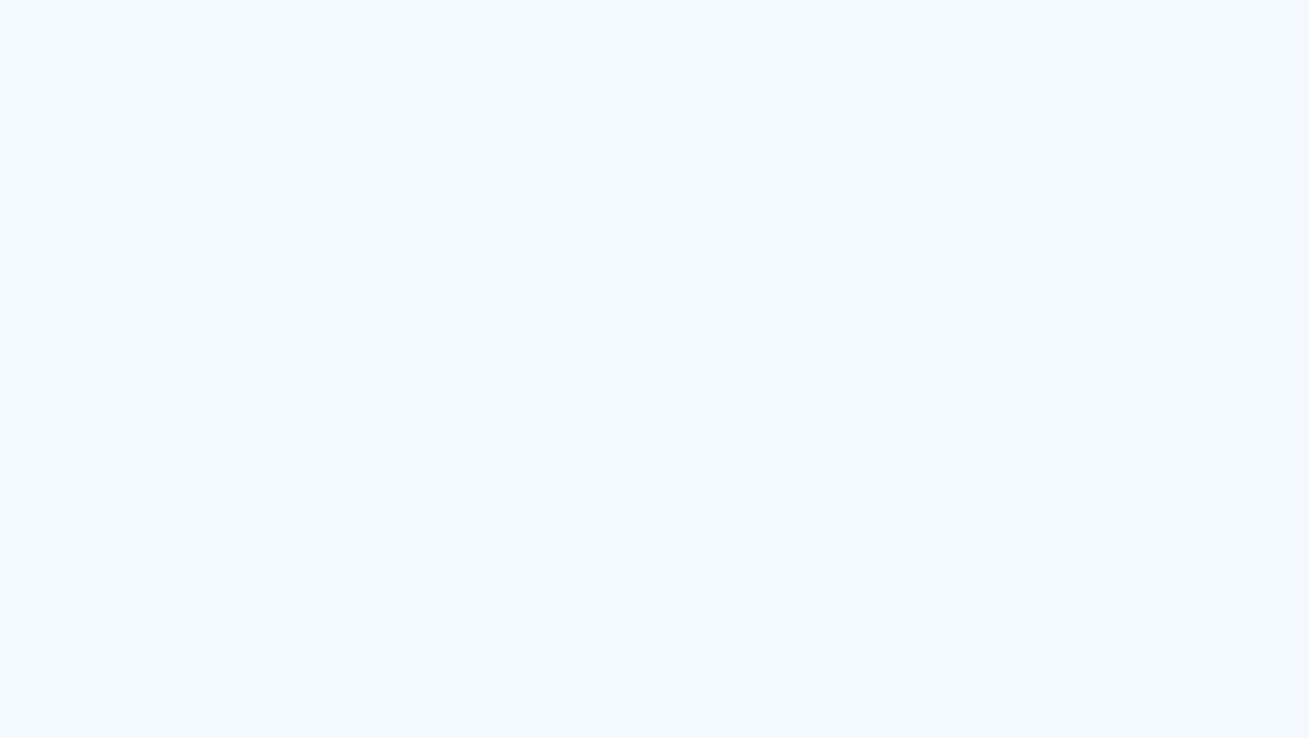 scroll, scrollTop: 0, scrollLeft: 0, axis: both 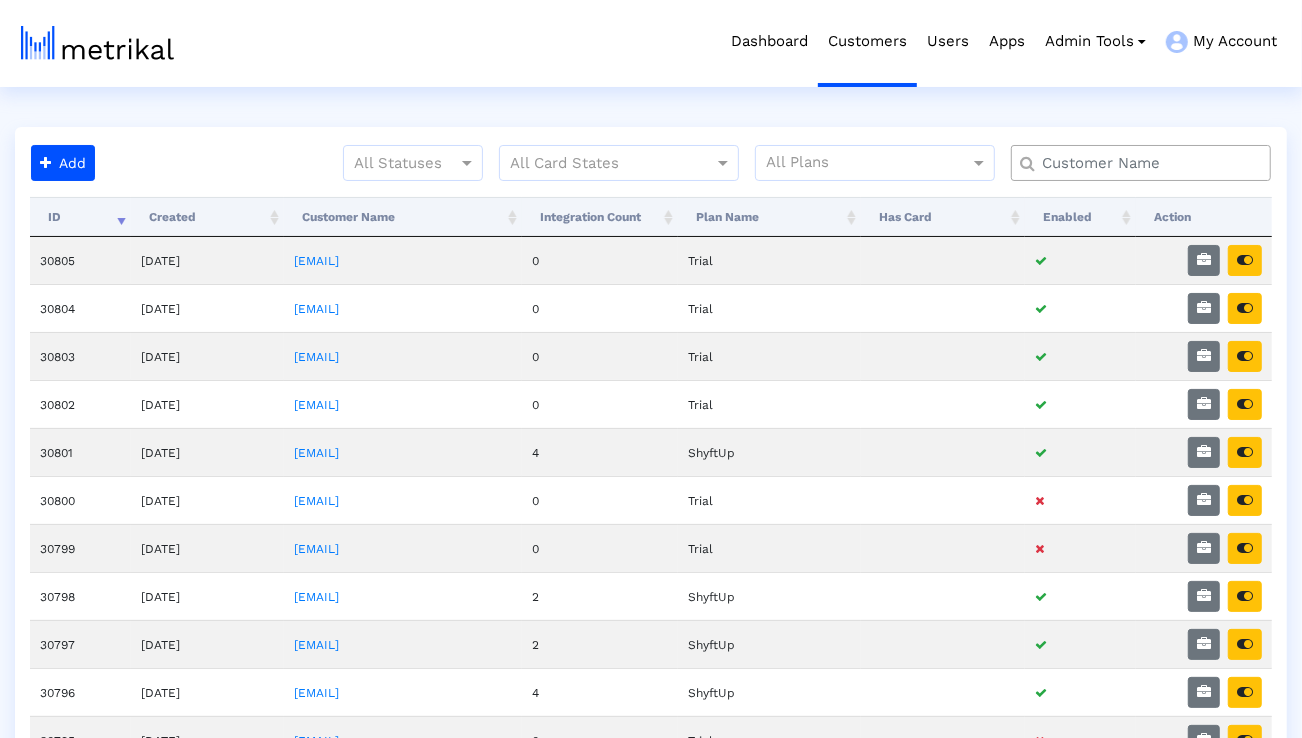 click at bounding box center (1141, 163) 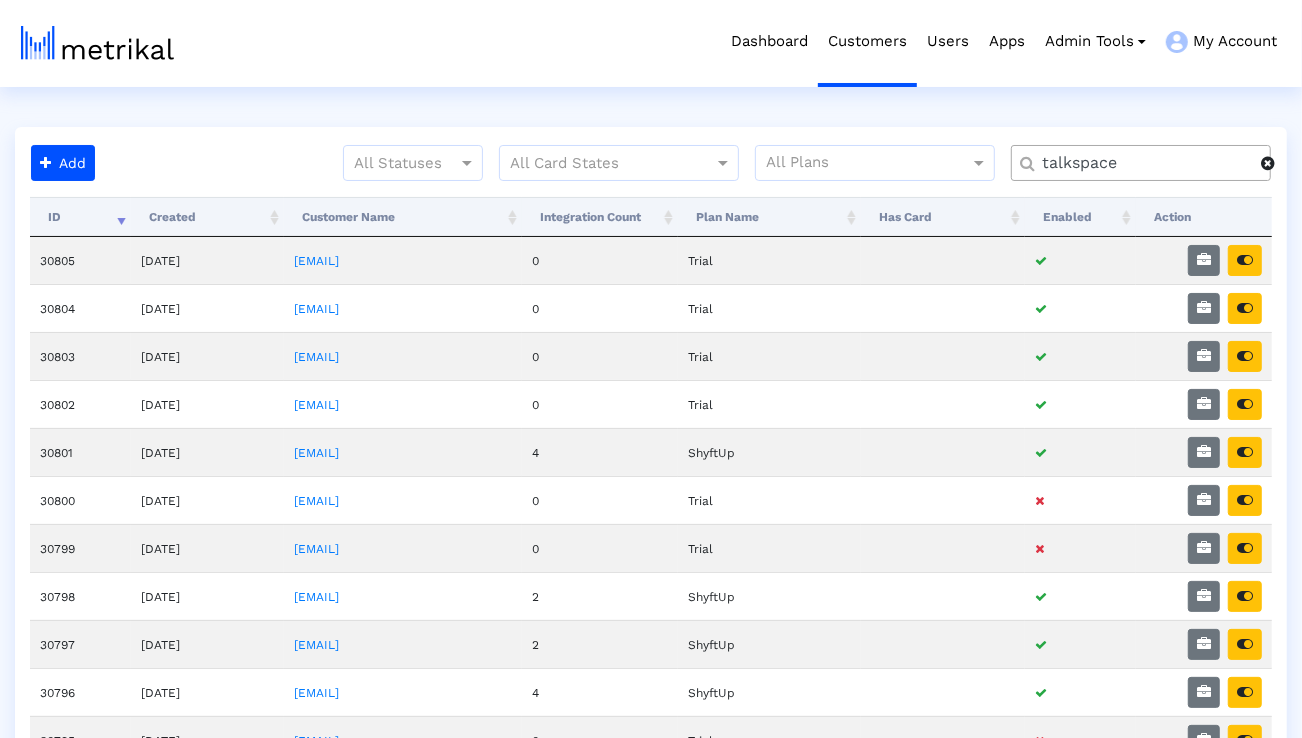 type on "talkspace" 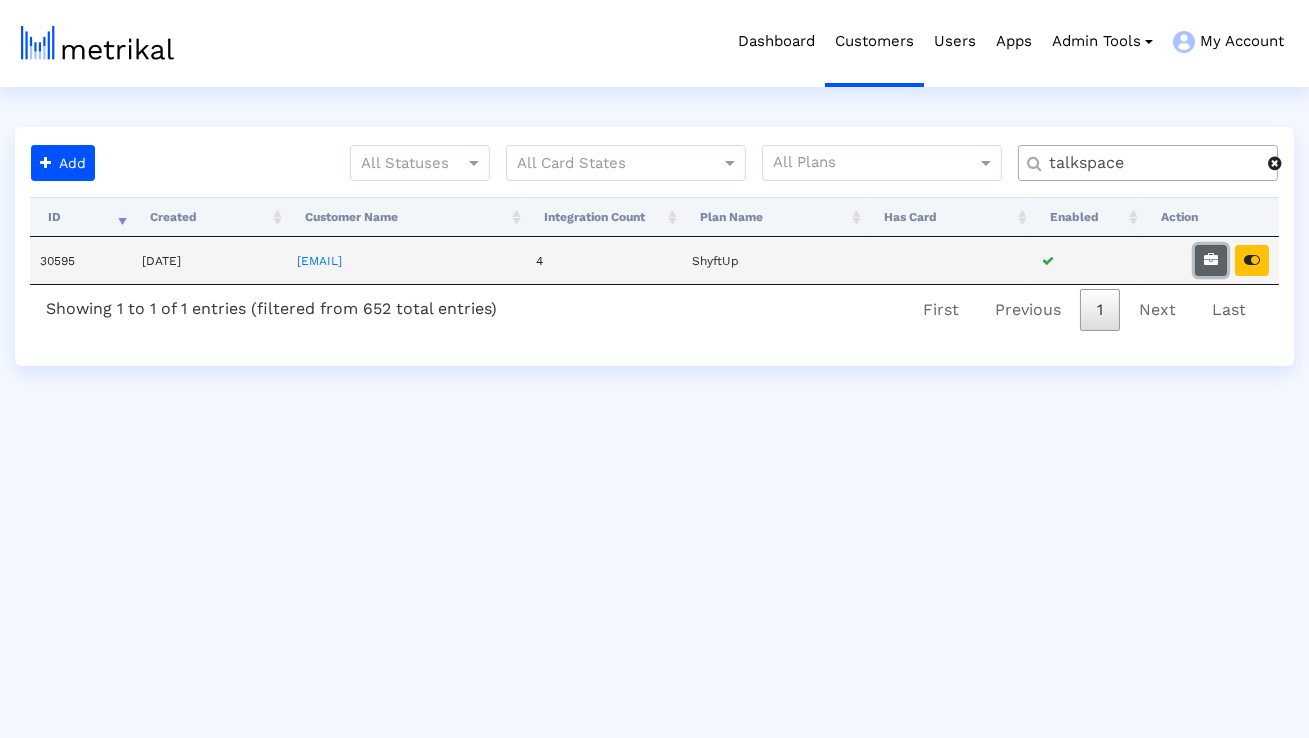 click at bounding box center [1211, 260] 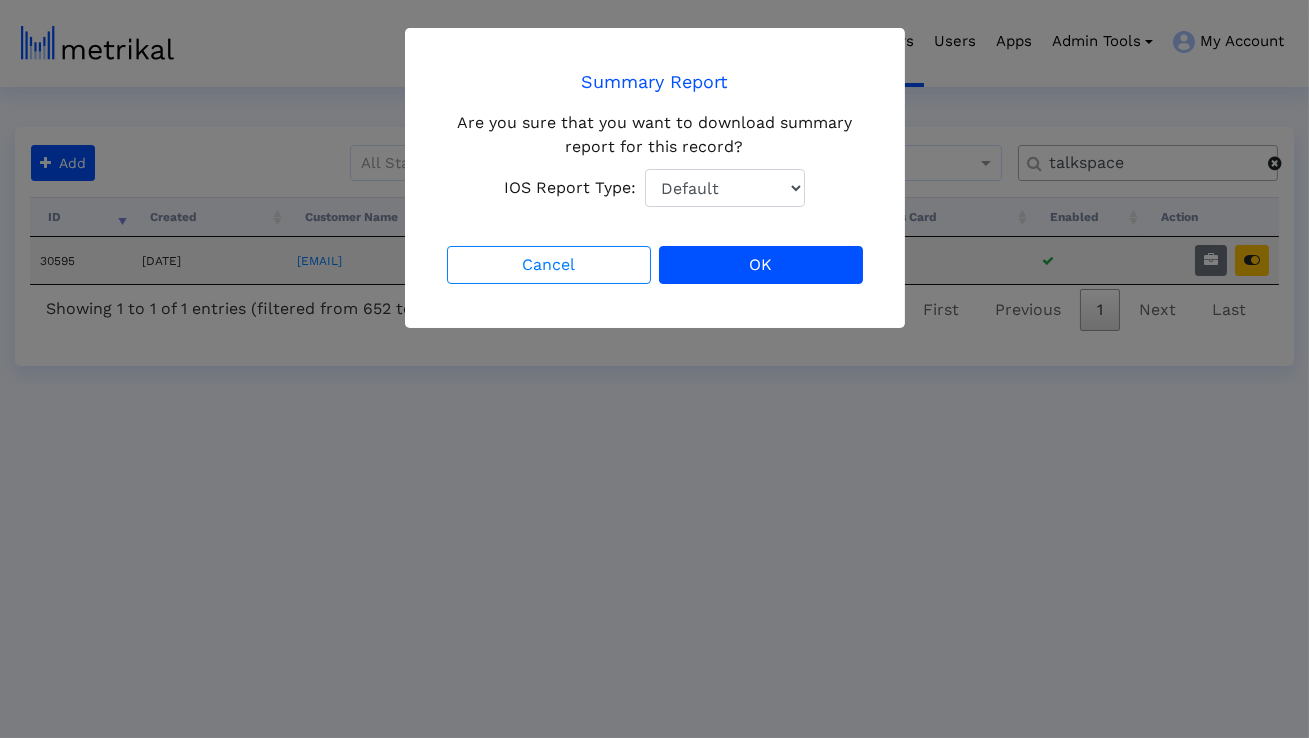 click on "Default Total Downloads New Downloads Redownloads" at bounding box center (725, 188) 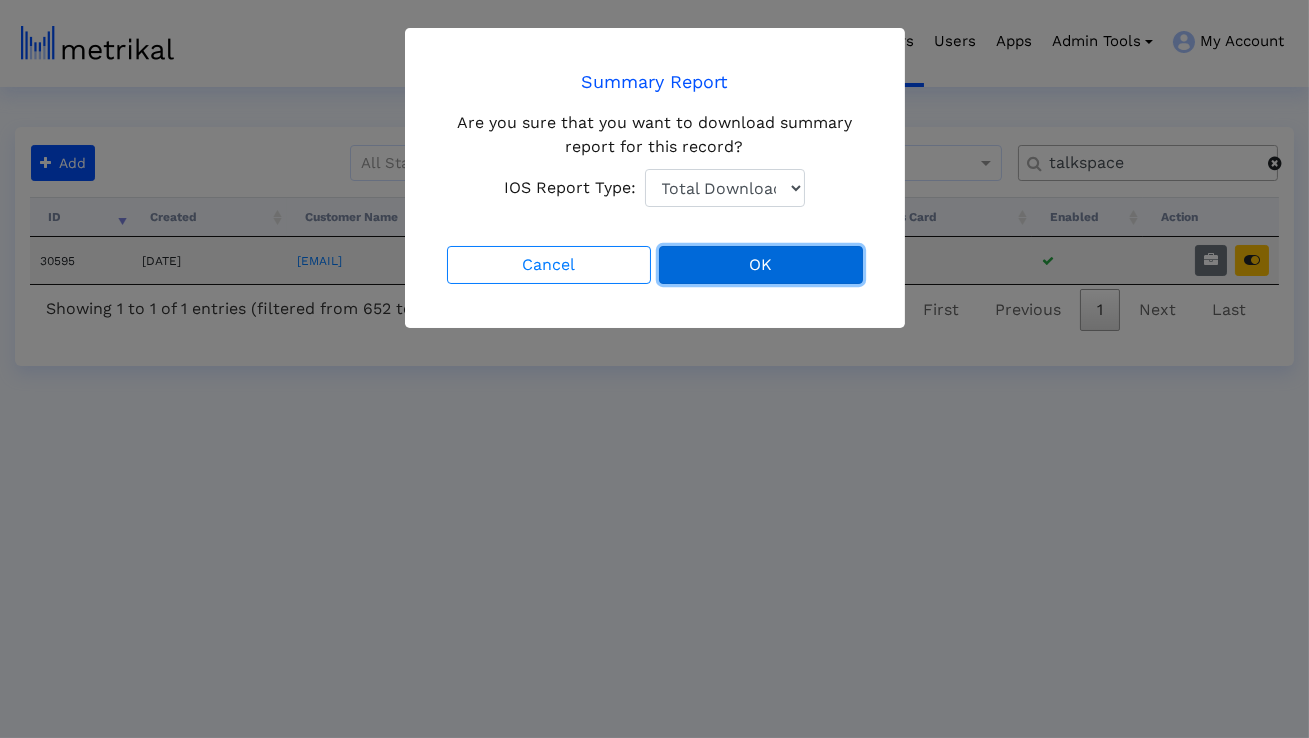 click on "OK" at bounding box center [761, 265] 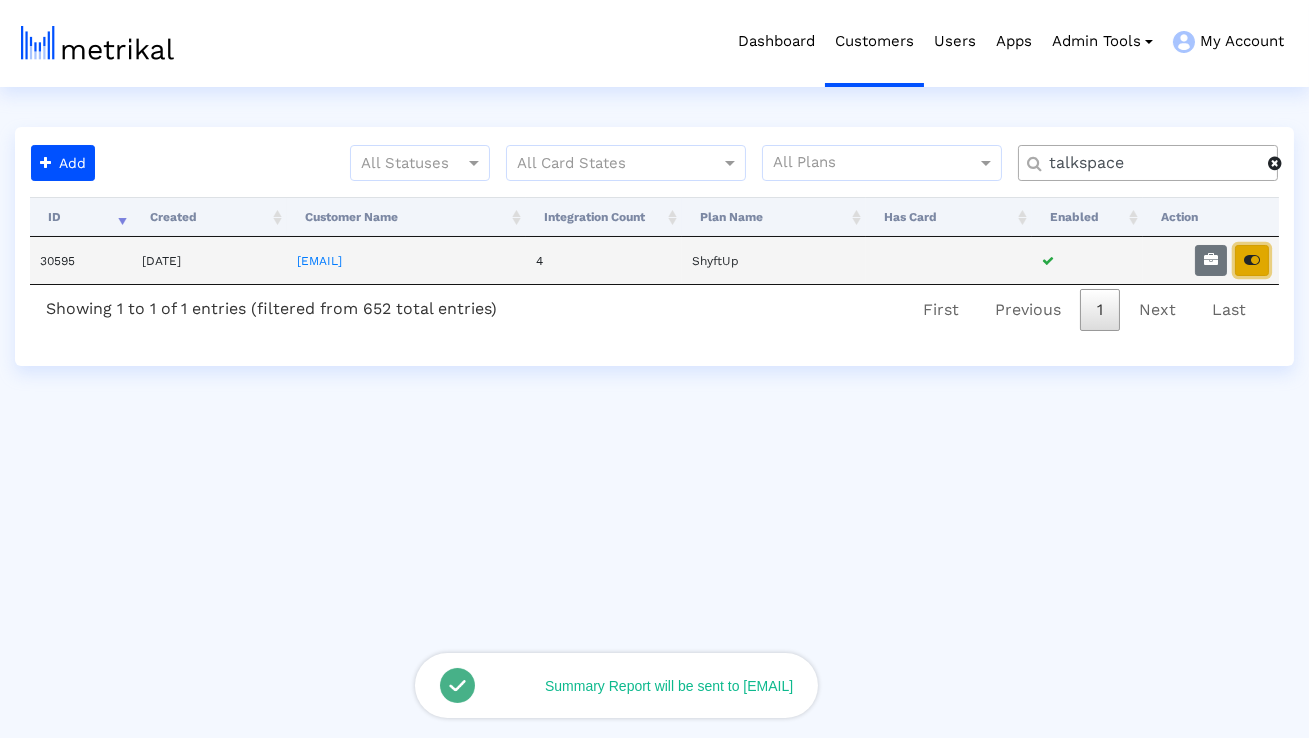 click at bounding box center (1252, 260) 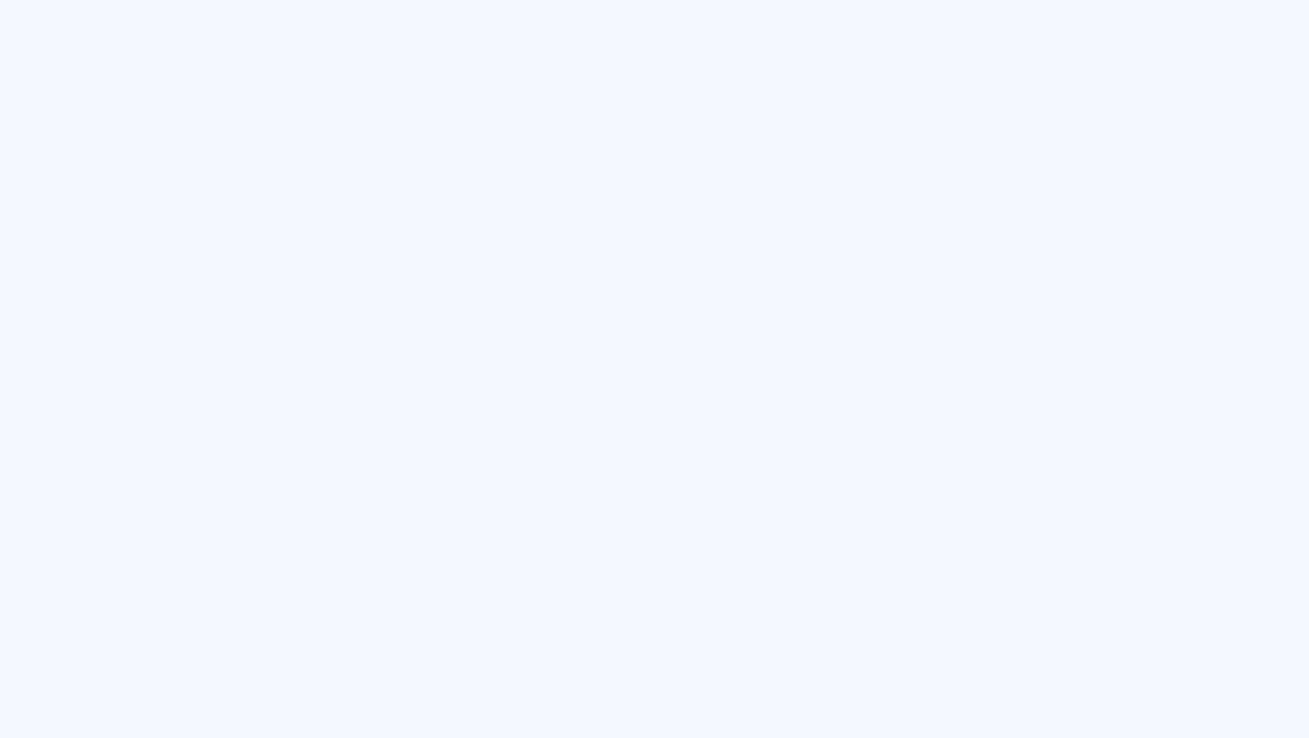 scroll, scrollTop: 0, scrollLeft: 0, axis: both 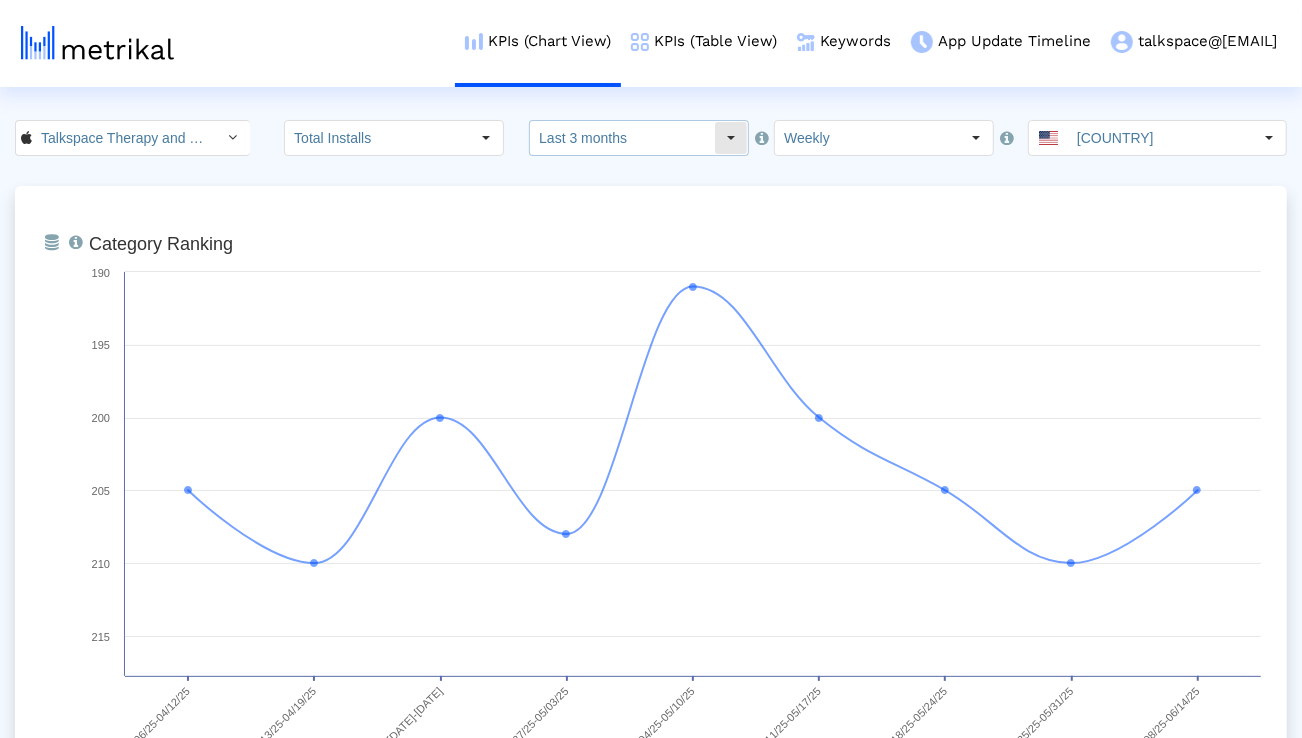 click on "Last 3 months" at bounding box center [622, 138] 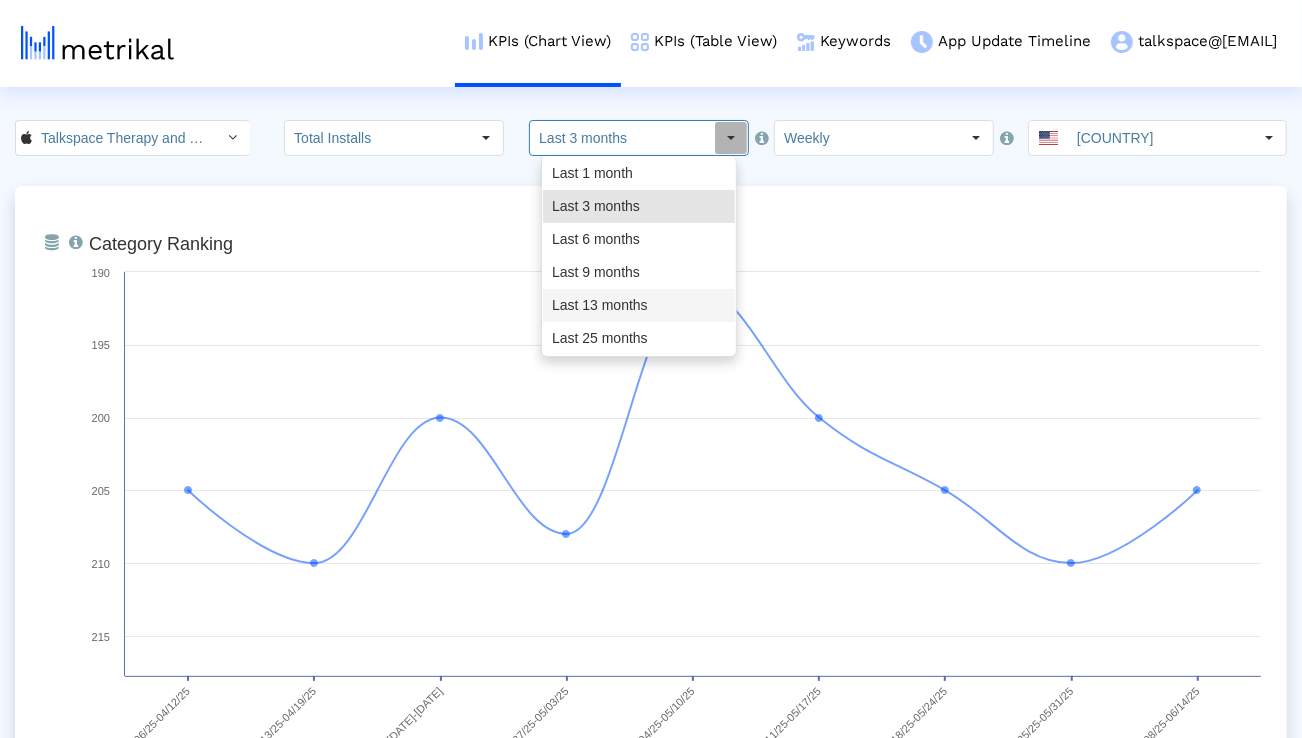 click on "Last 13 months" at bounding box center [639, 305] 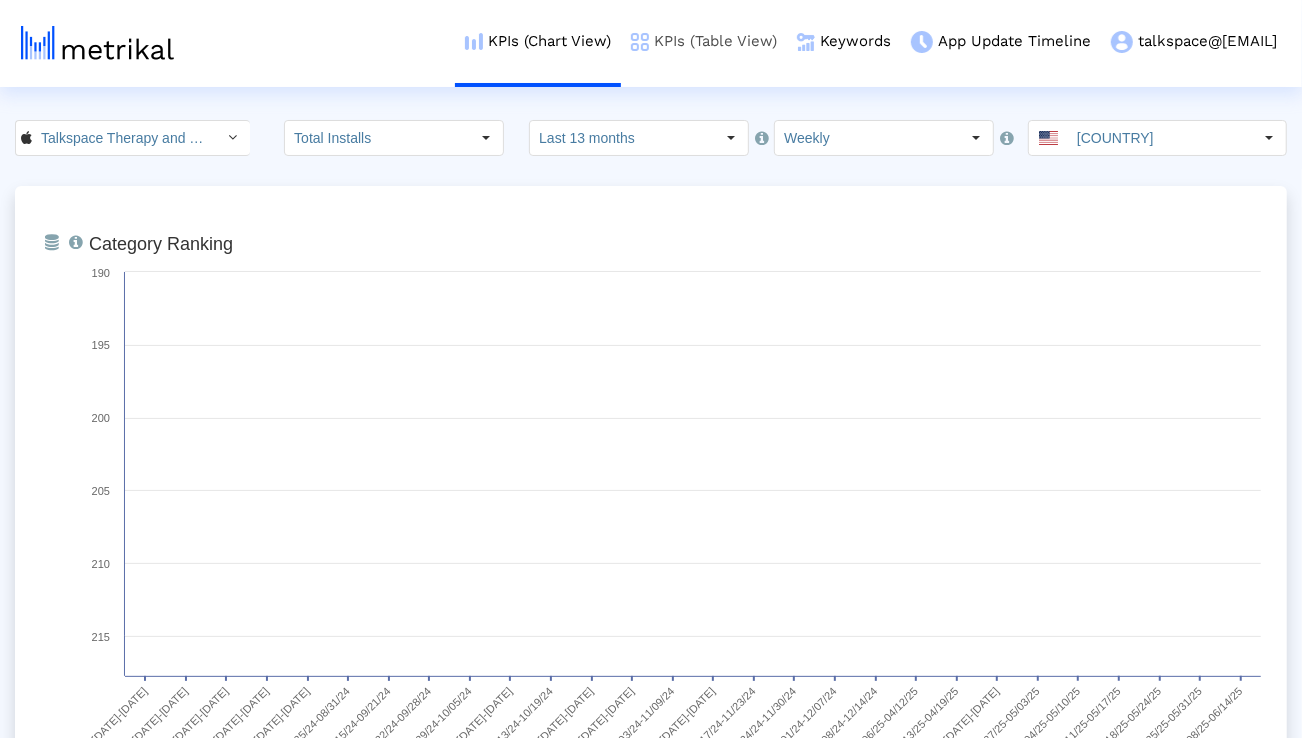 click on "KPIs (Table View)" at bounding box center [704, 41] 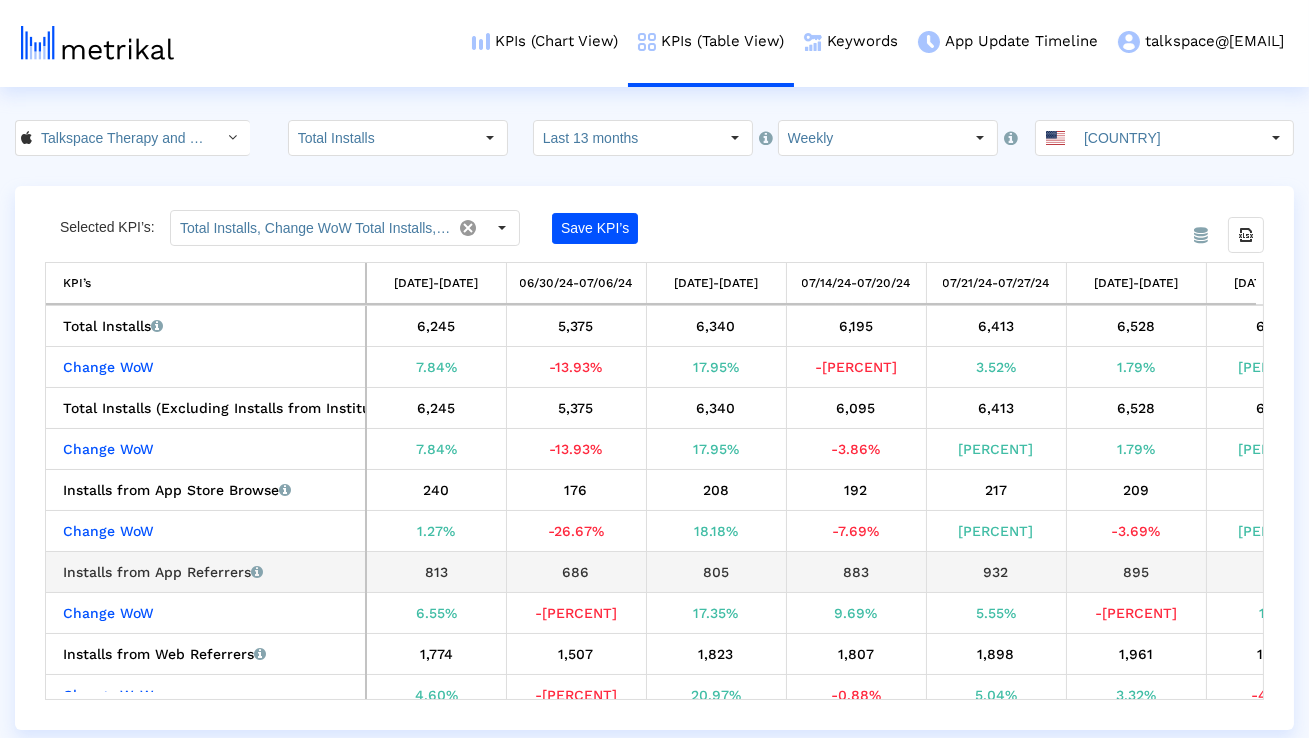 scroll, scrollTop: 0, scrollLeft: 109, axis: horizontal 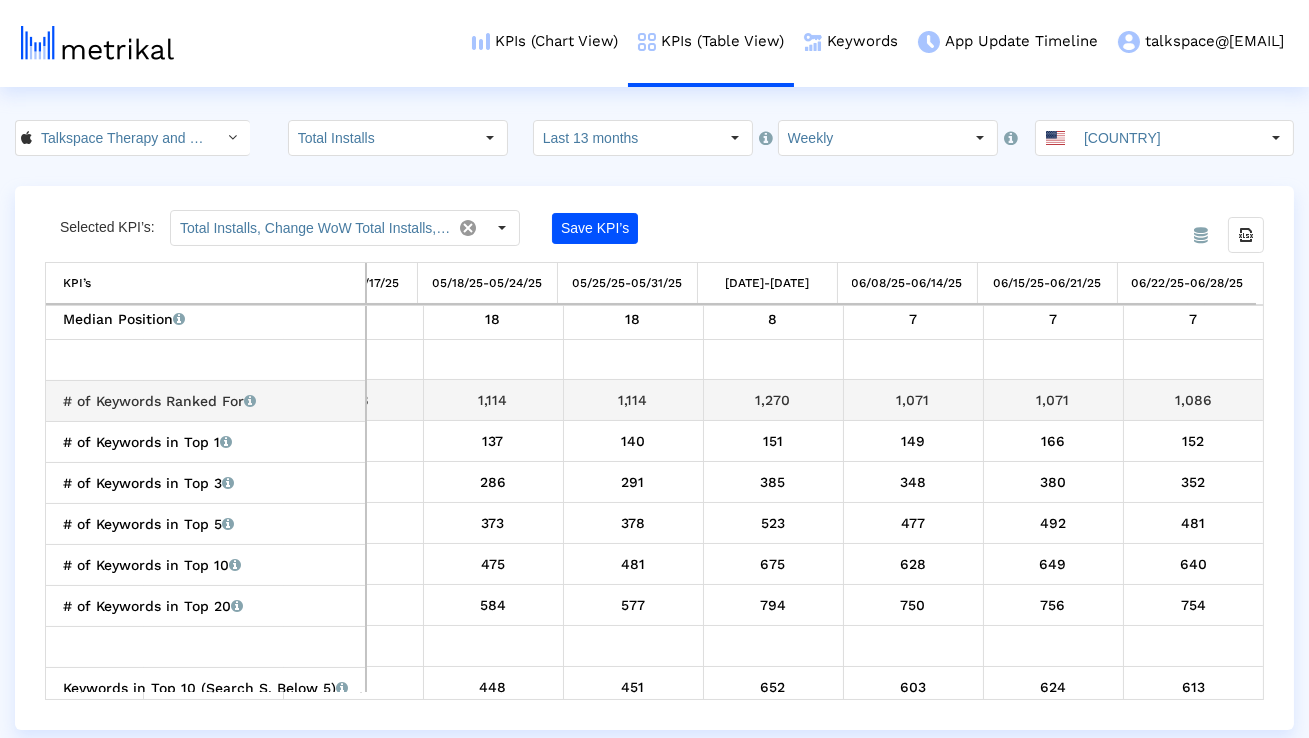 click on "1,086" at bounding box center (1194, 400) 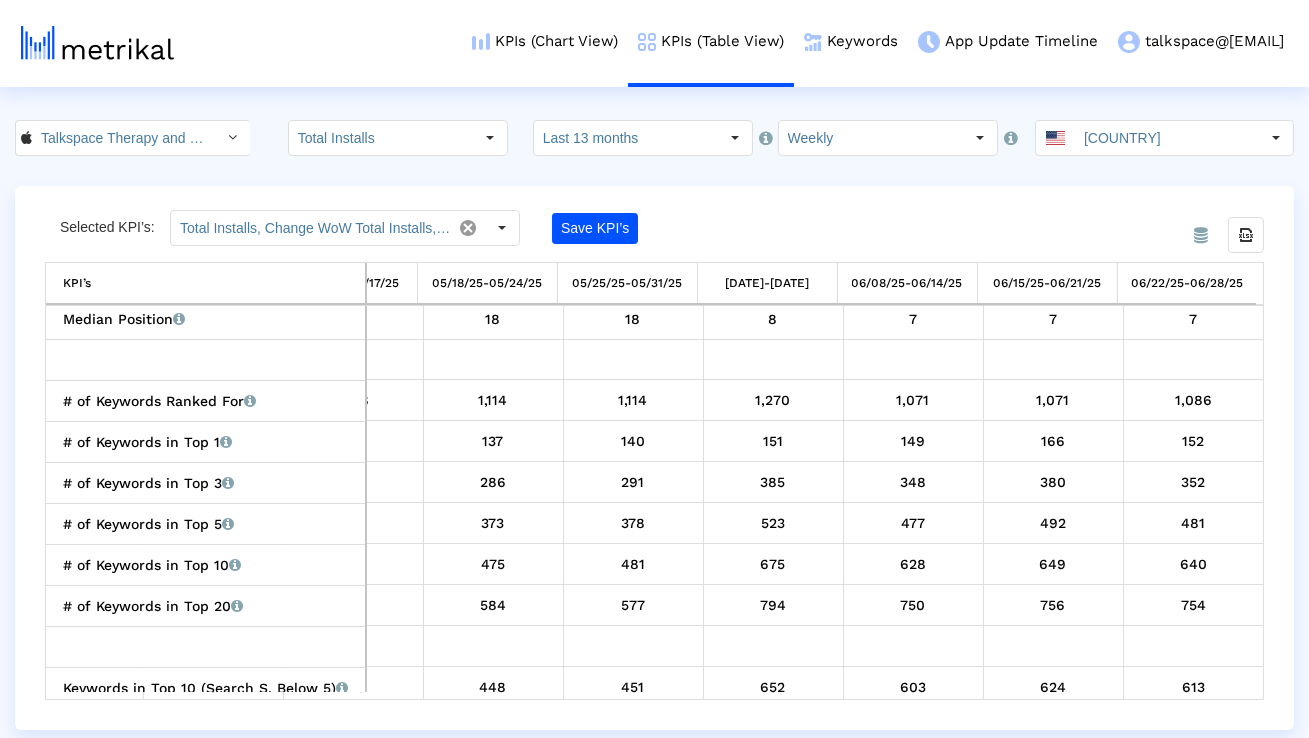 click on "Last 13 months" at bounding box center [626, 138] 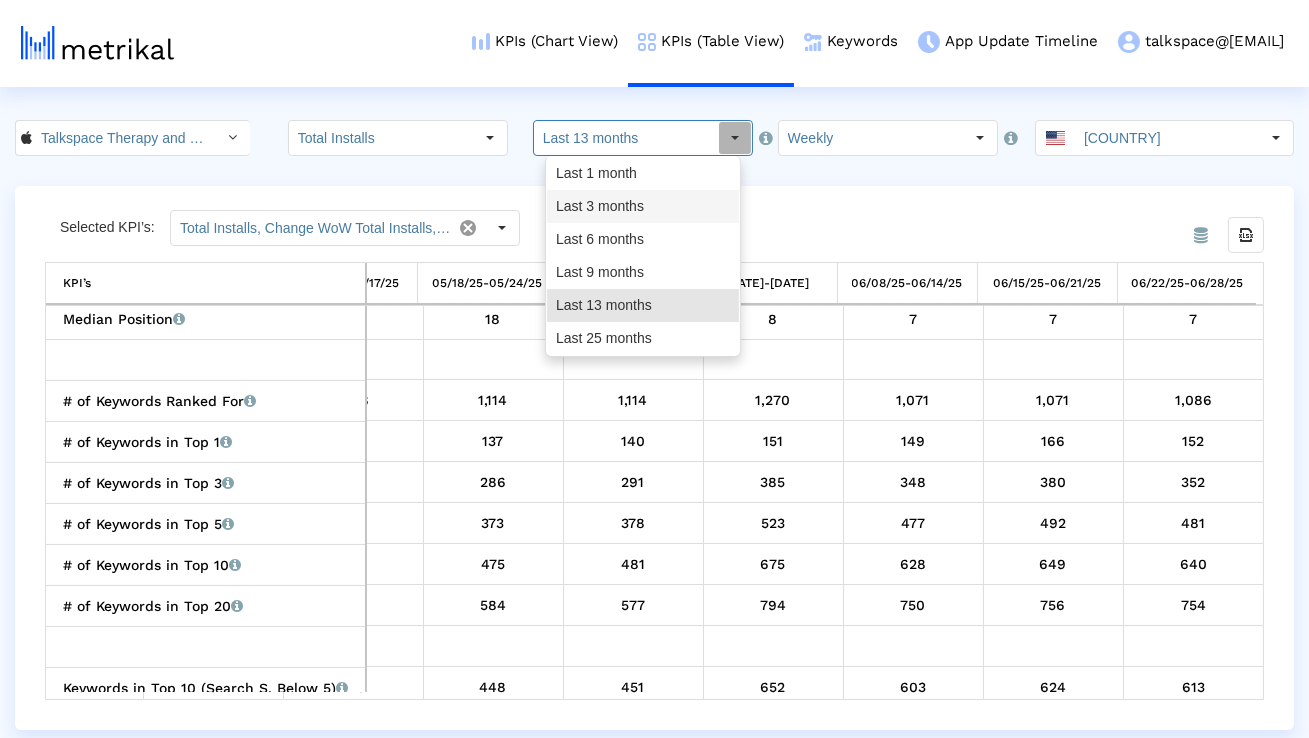 click on "Last 3 months" at bounding box center [643, 206] 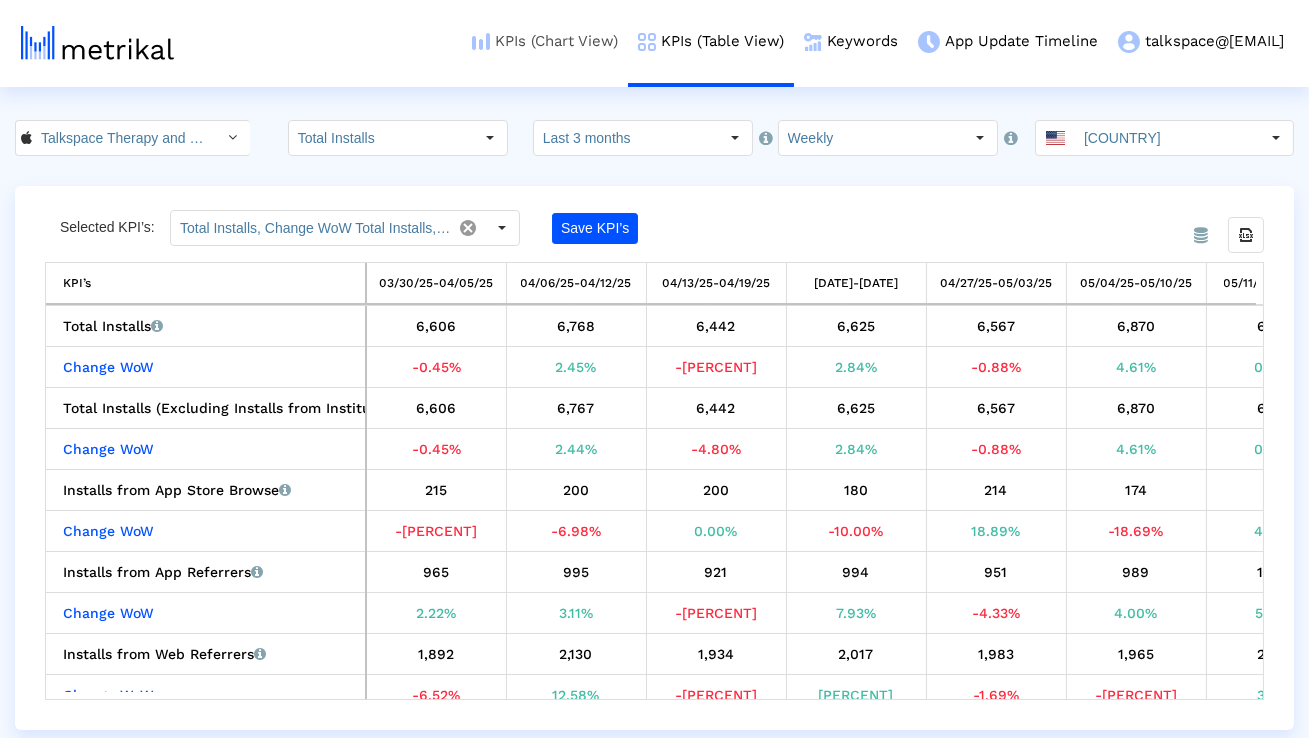 click on "KPIs (Chart View)" at bounding box center [545, 41] 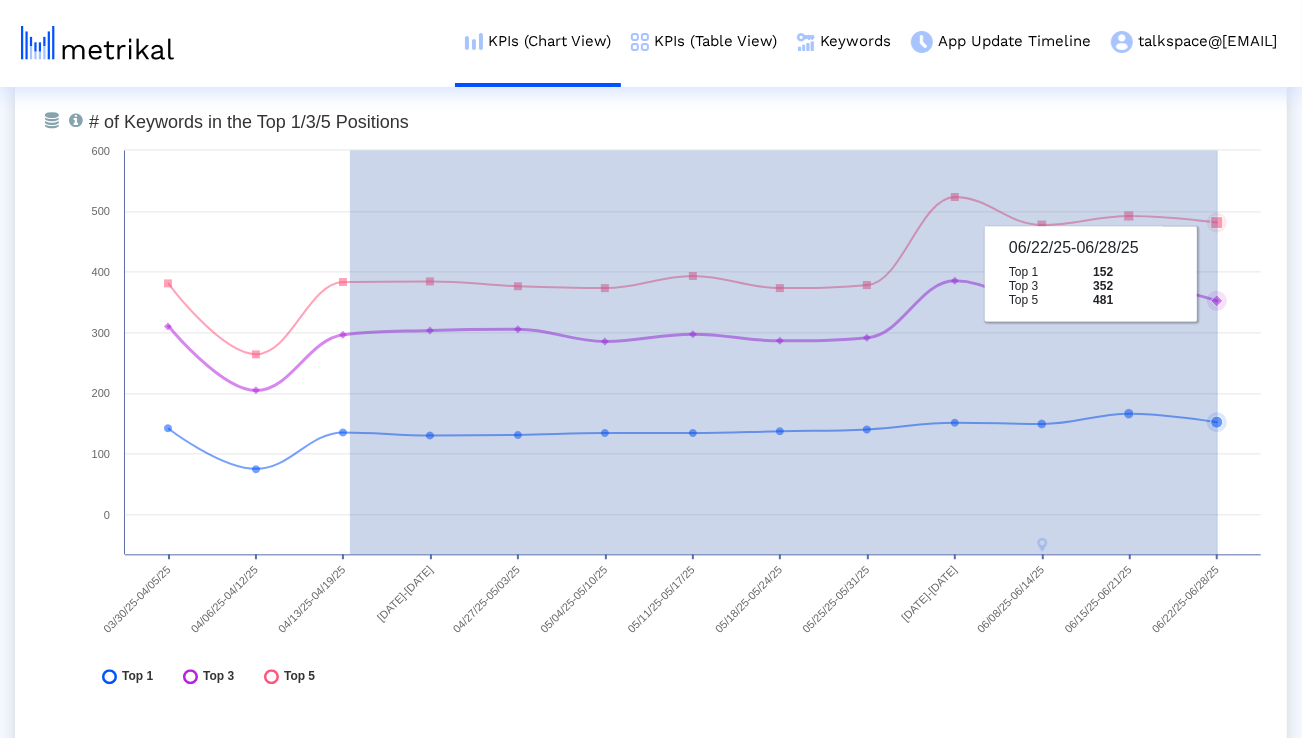 drag, startPoint x: 350, startPoint y: 286, endPoint x: 1218, endPoint y: 278, distance: 868.03687 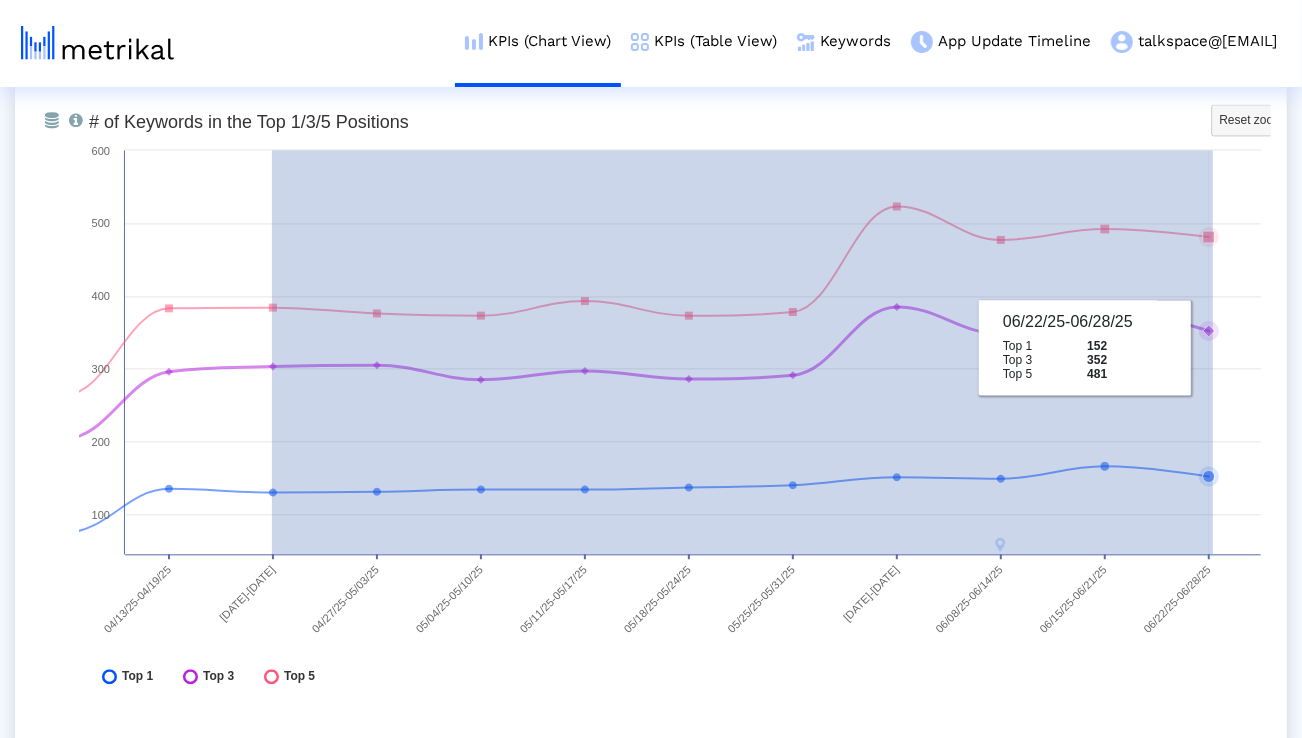 drag, startPoint x: 272, startPoint y: 301, endPoint x: 1213, endPoint y: 357, distance: 942.66486 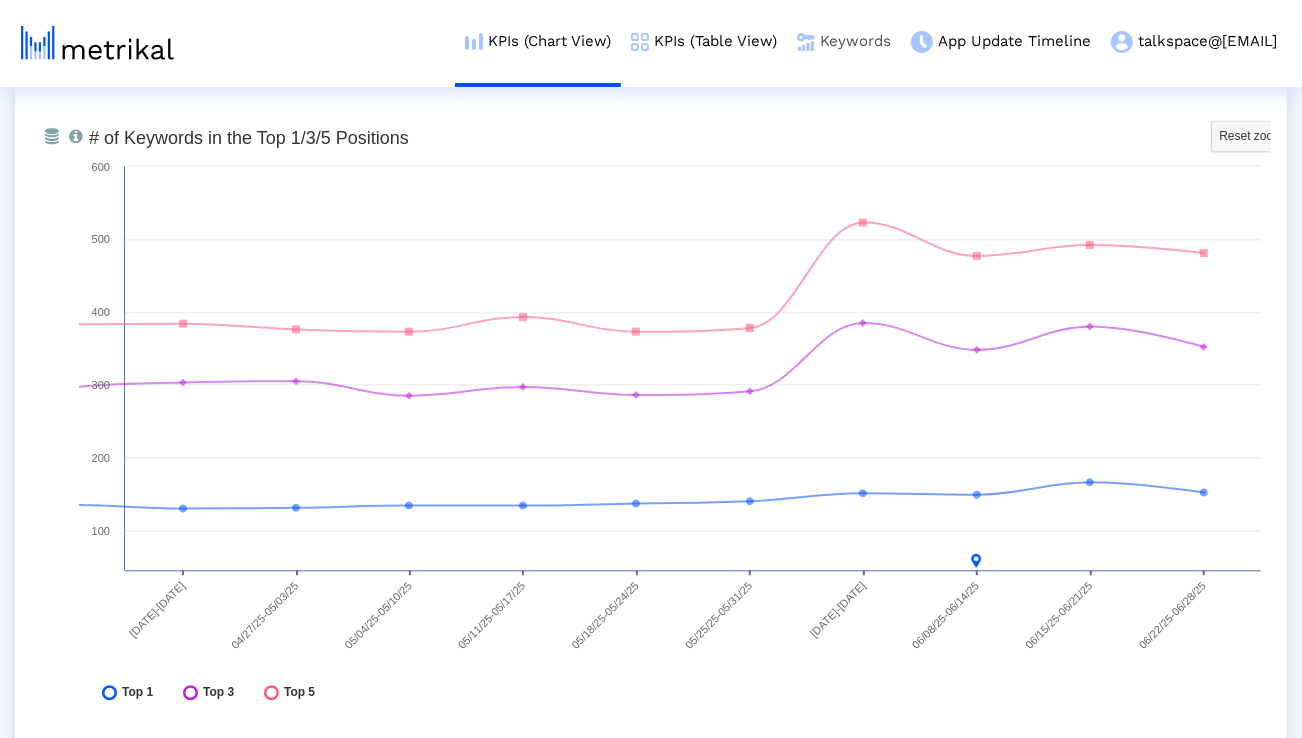 click on "Keywords" at bounding box center (844, 41) 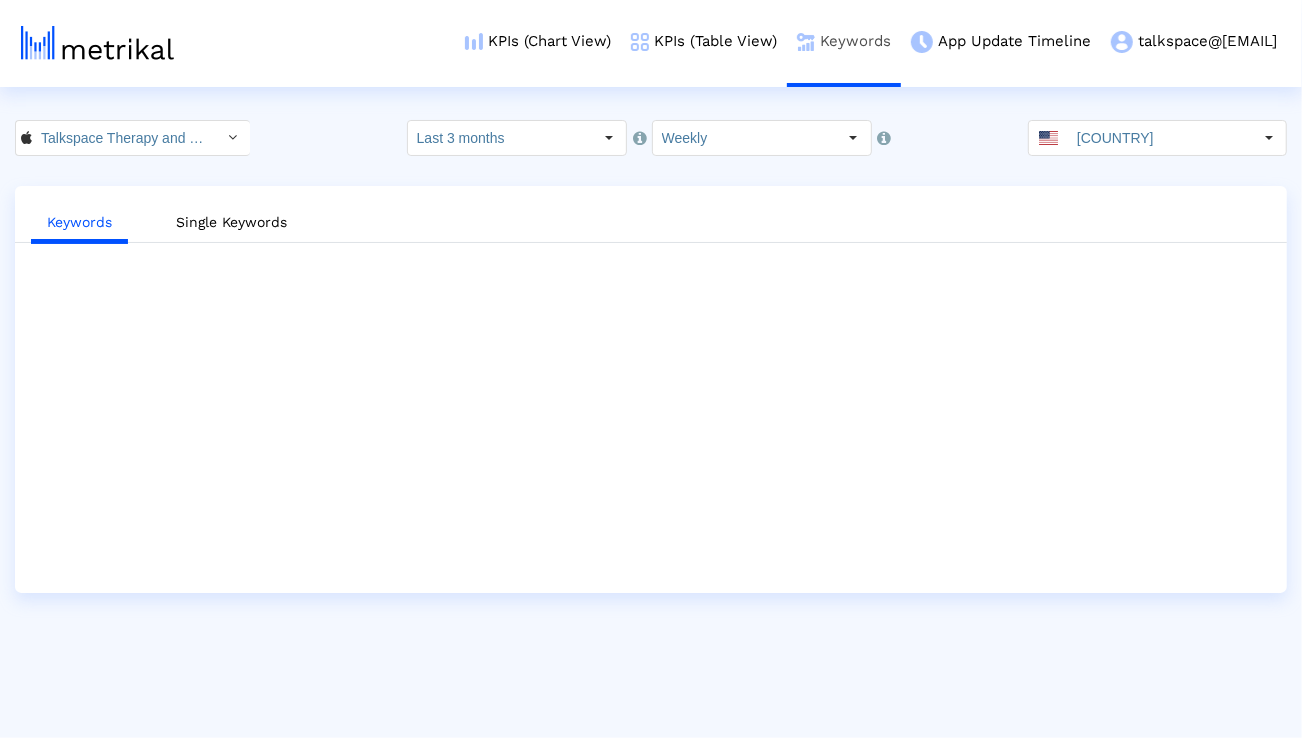 scroll, scrollTop: 0, scrollLeft: 0, axis: both 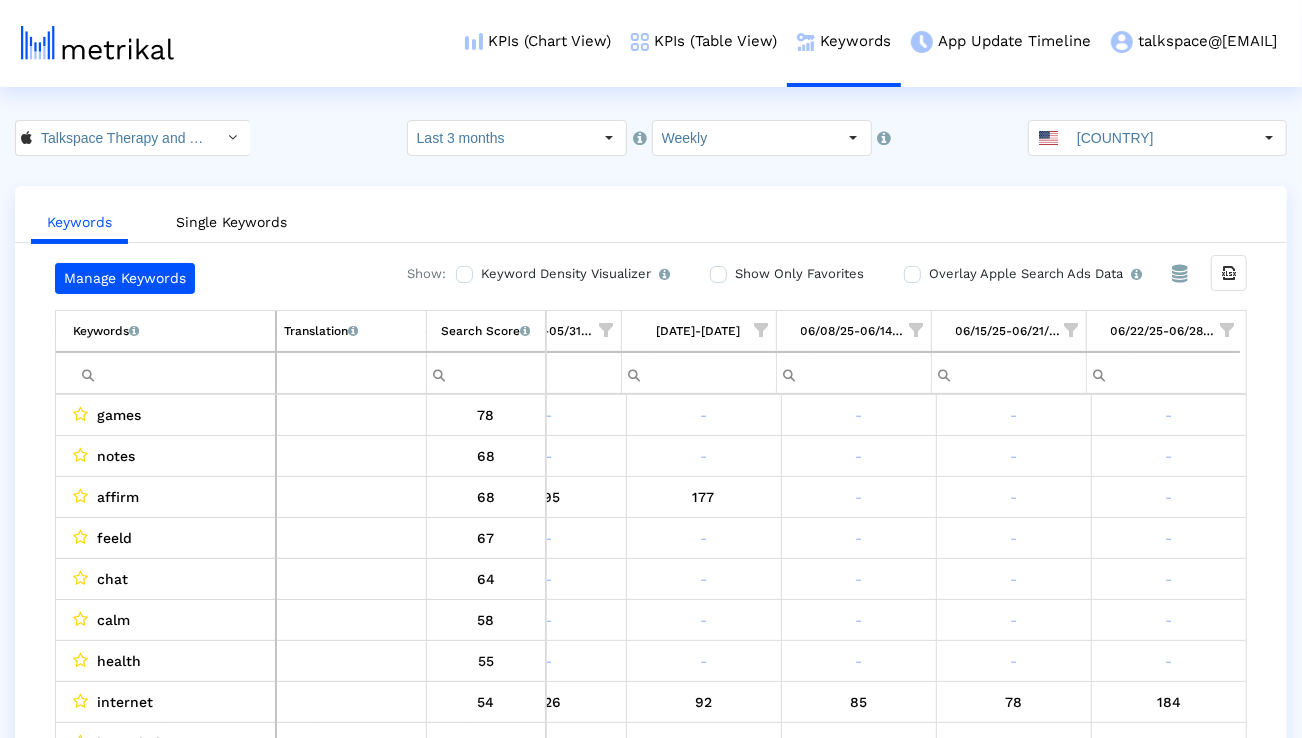click at bounding box center [174, 373] 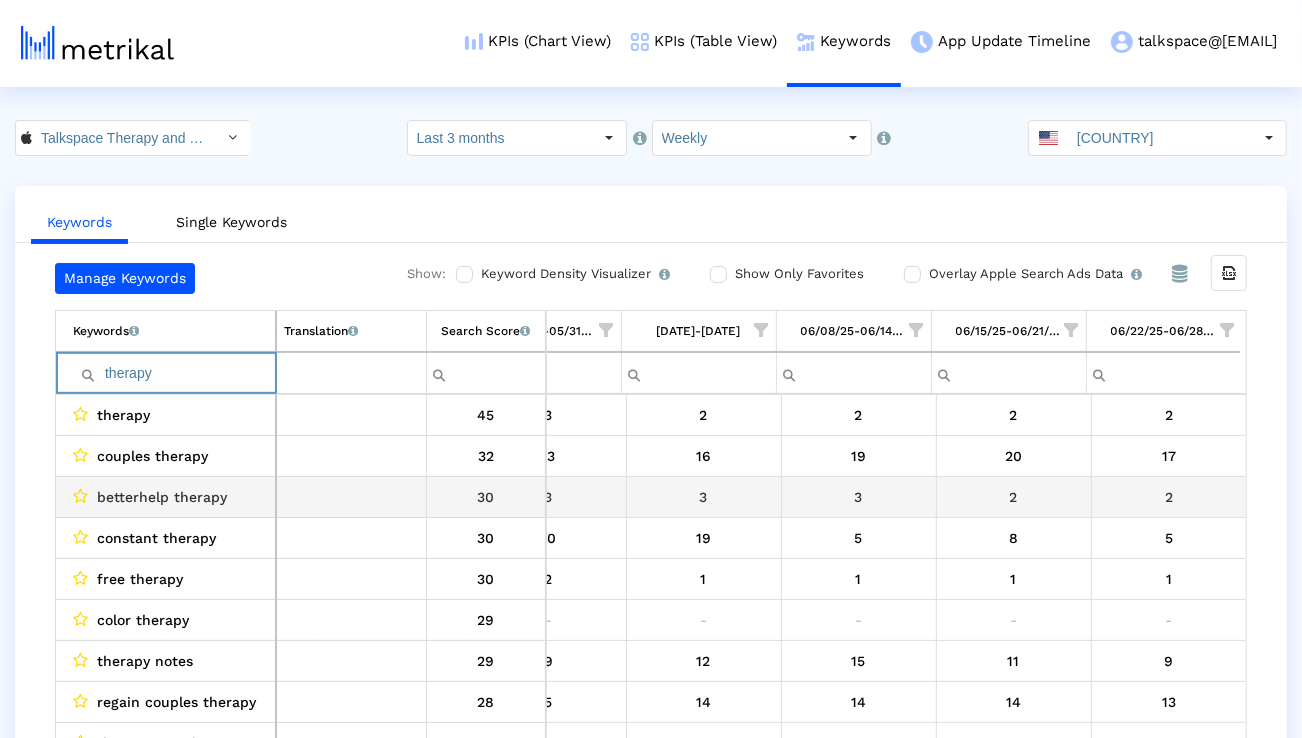 scroll, scrollTop: 0, scrollLeft: 1321, axis: horizontal 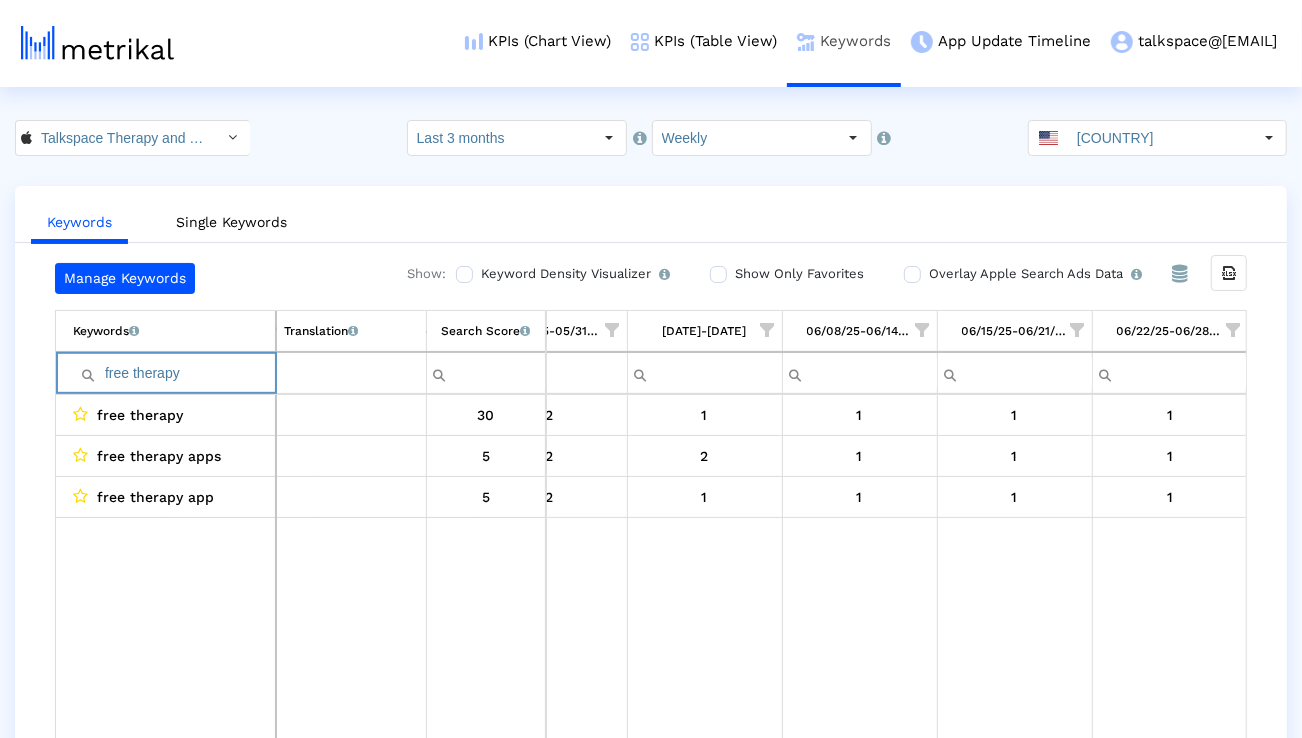 paste on "therapist for free" 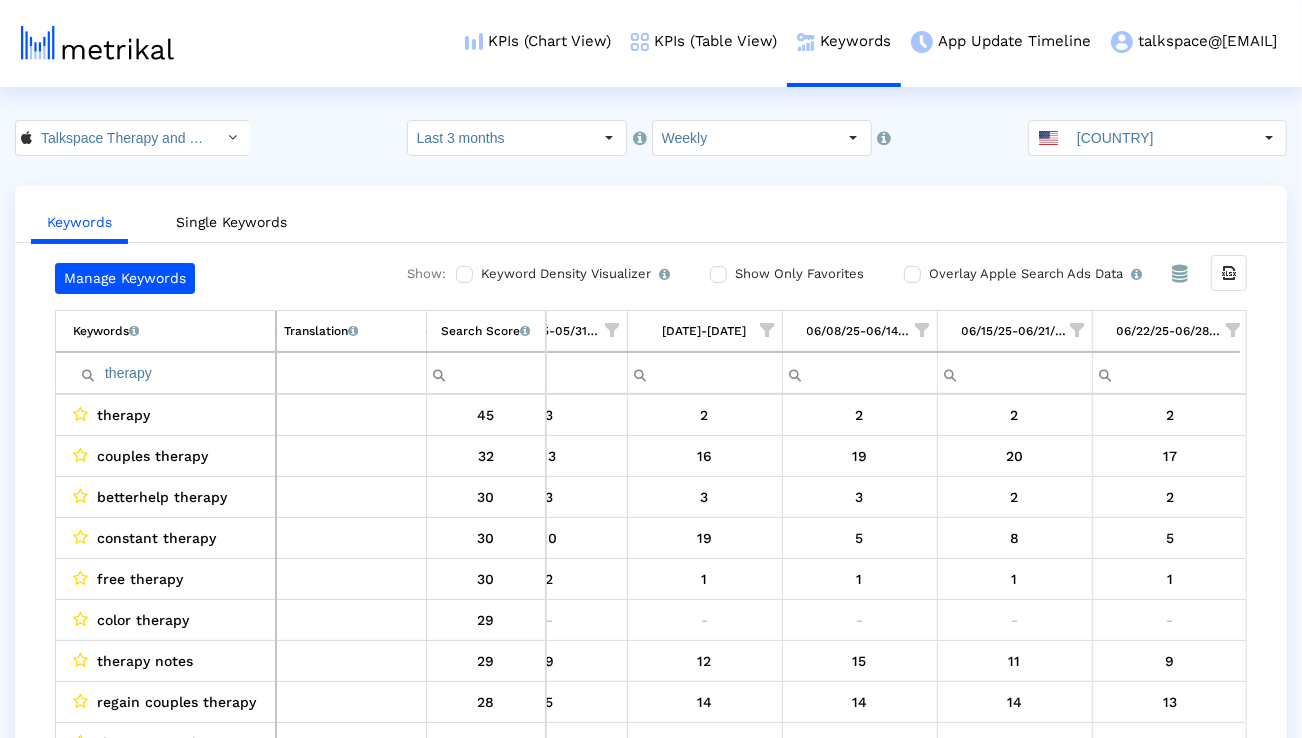 click at bounding box center (1233, 330) 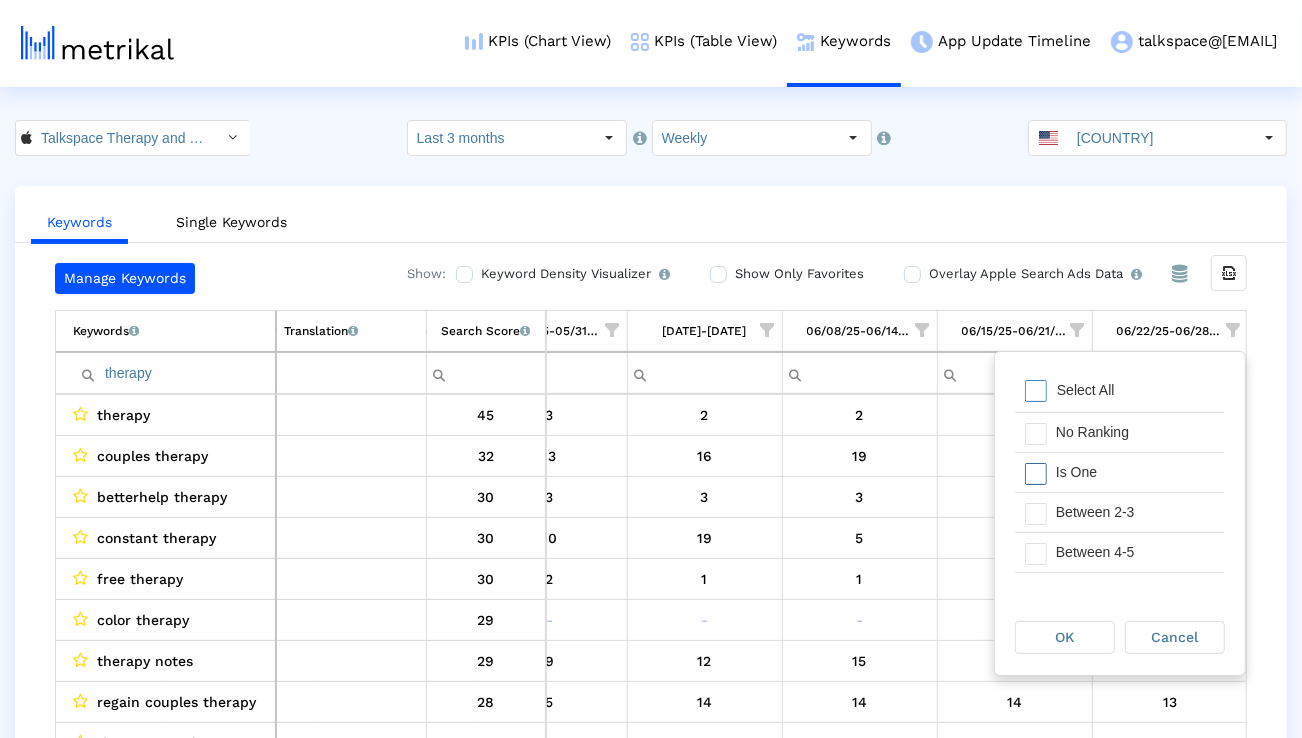 click on "Is One" at bounding box center (1135, 472) 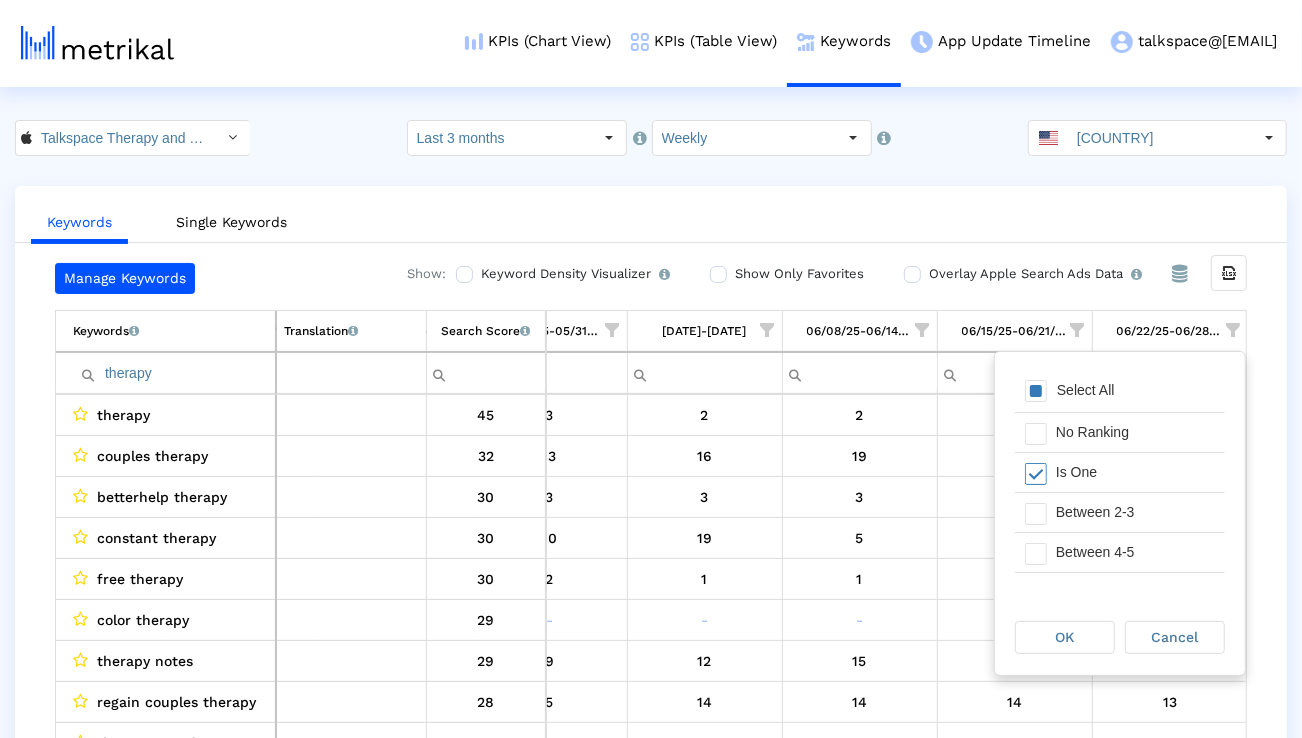 click on "Between 2-3" at bounding box center (1135, 432) 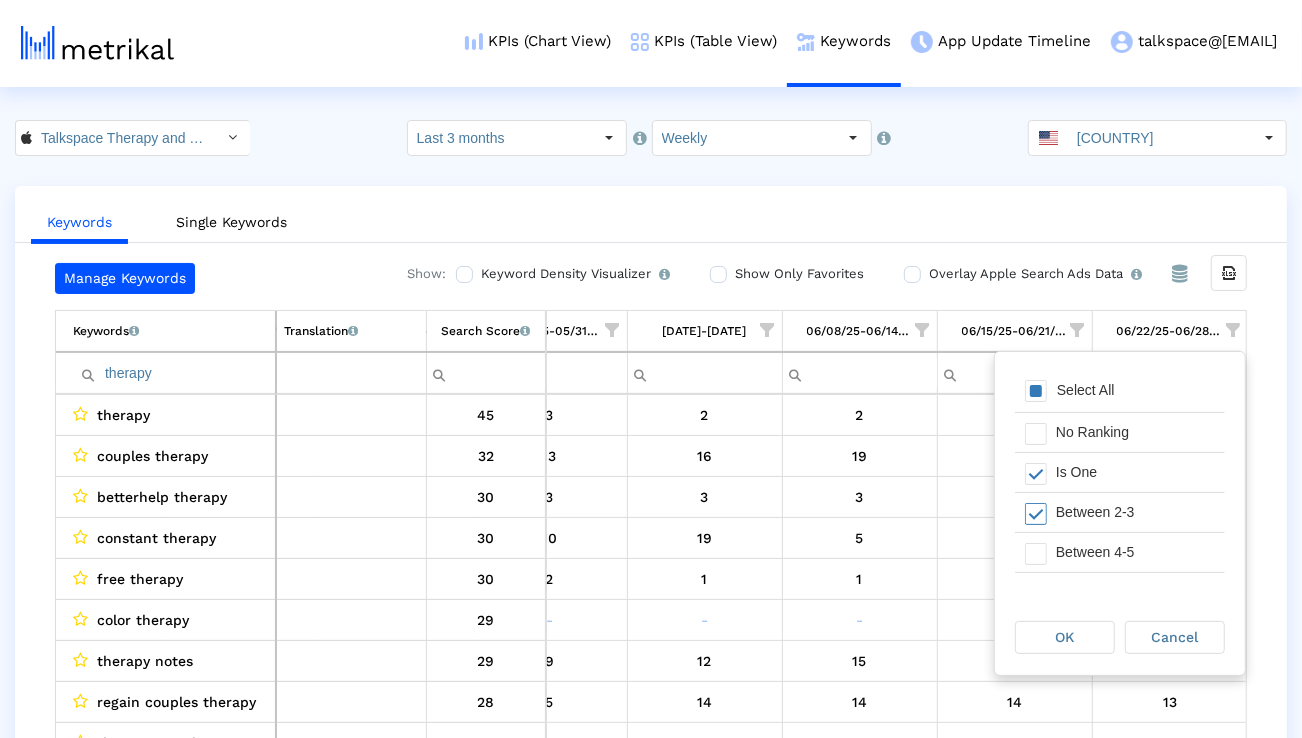 click on "Between 4-5" at bounding box center (1135, 432) 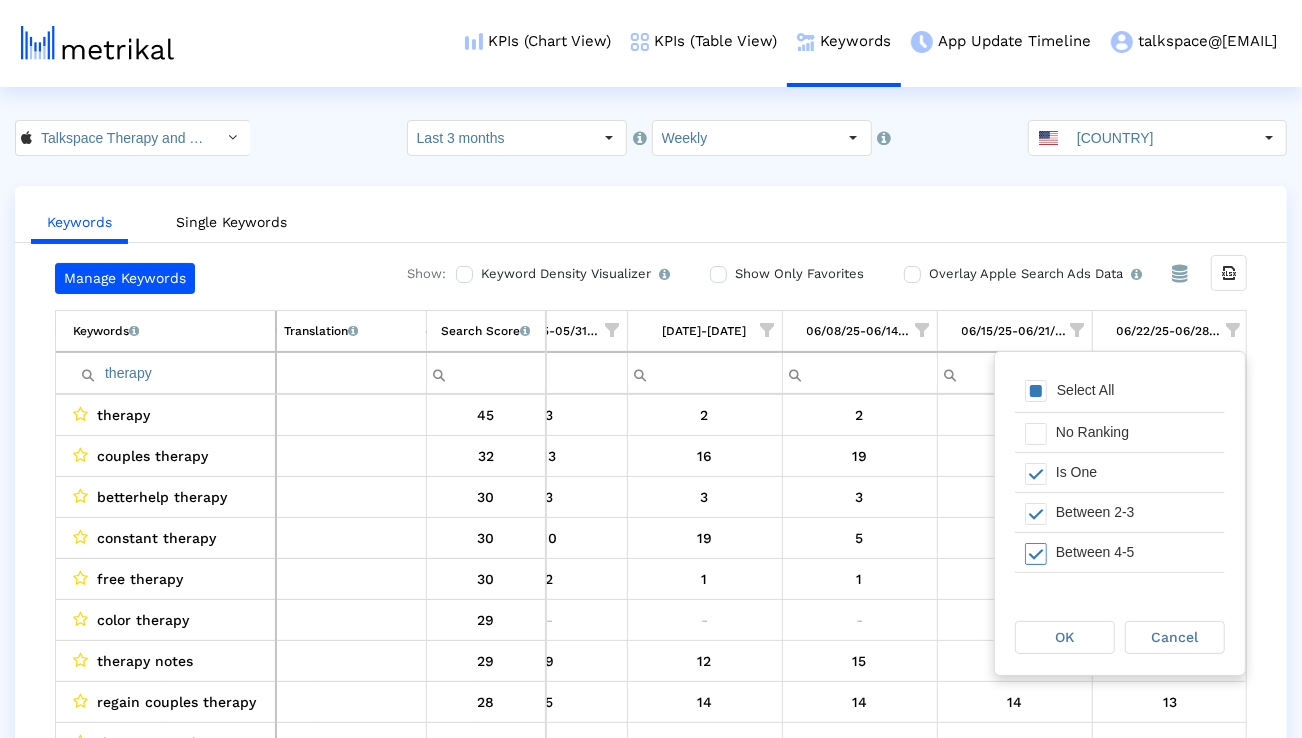 scroll, scrollTop: 26, scrollLeft: 0, axis: vertical 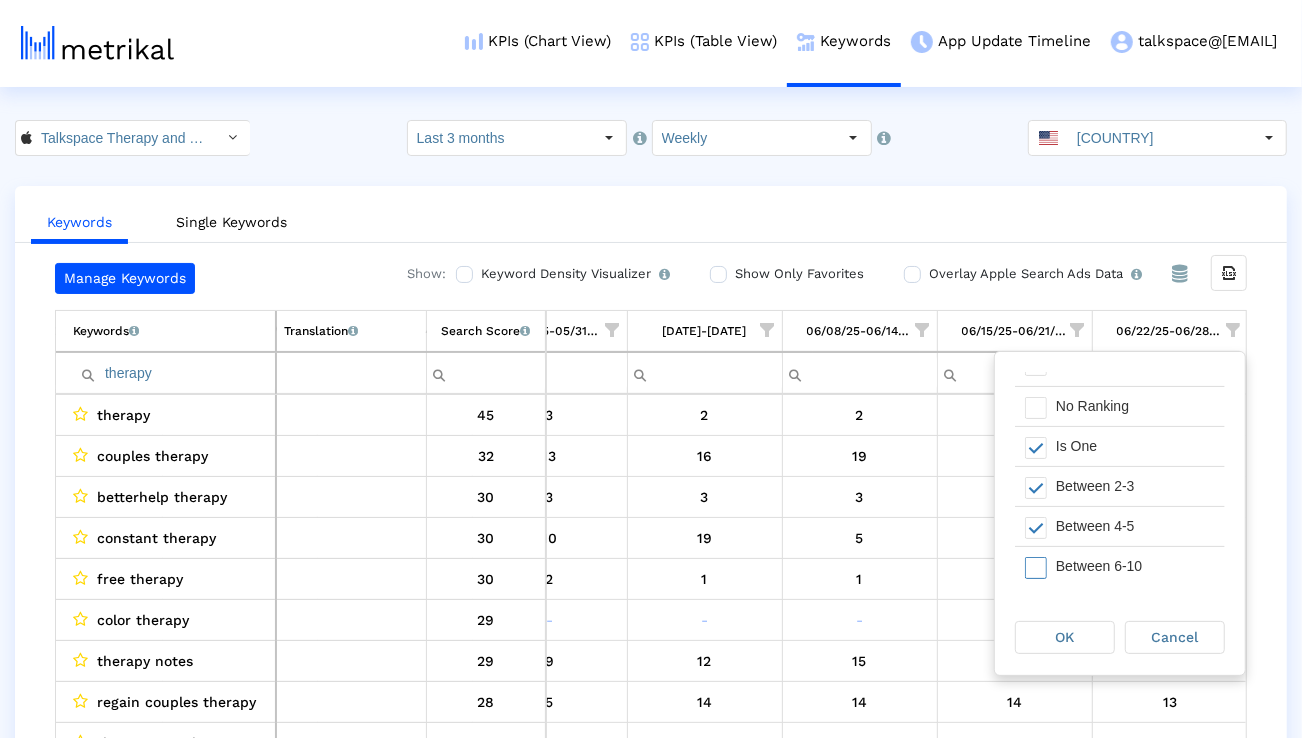 click on "Between 6-10" at bounding box center (1135, 566) 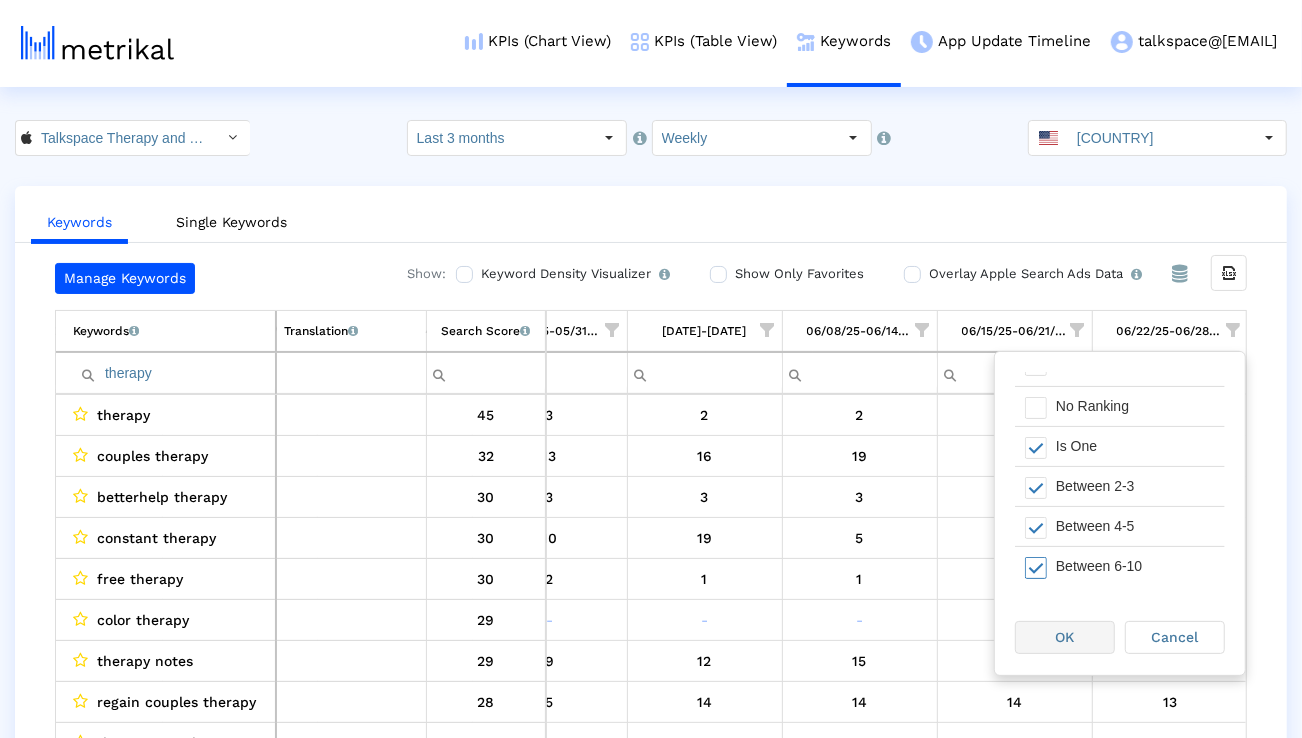 click on "OK" at bounding box center (1065, 637) 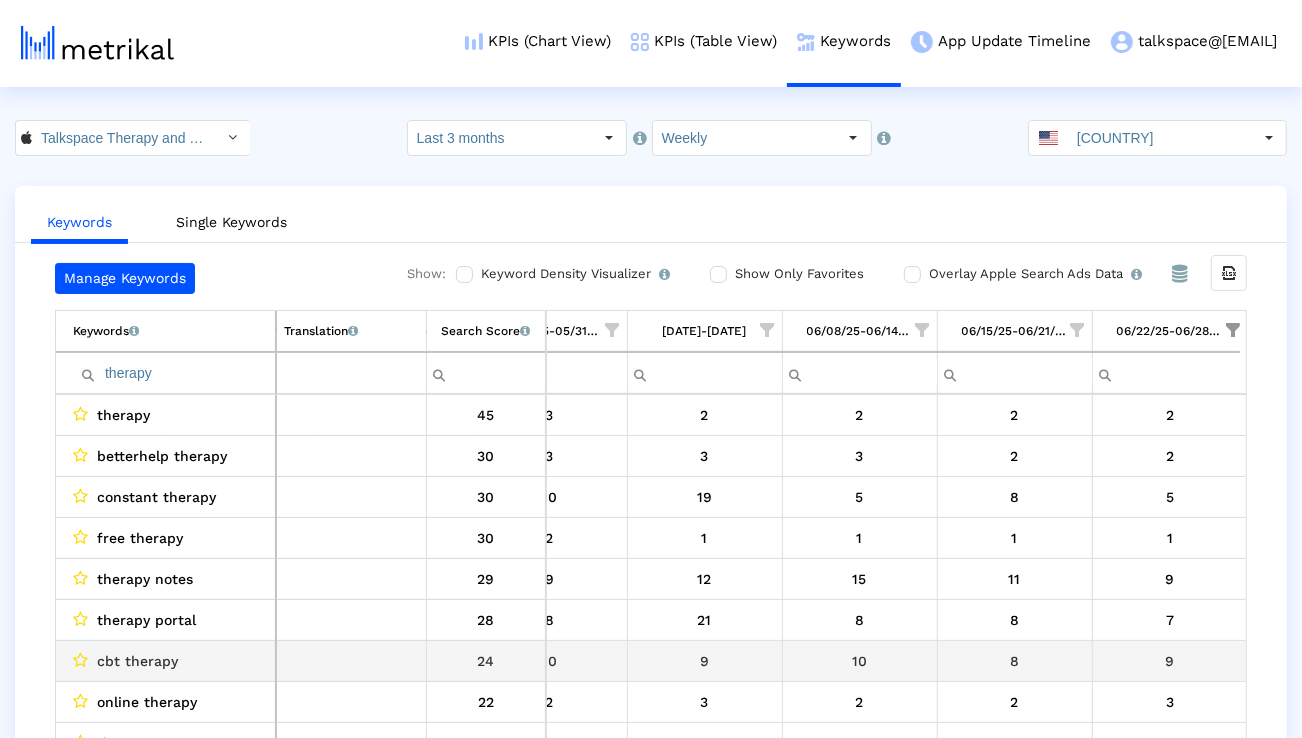 scroll, scrollTop: 40, scrollLeft: 1314, axis: both 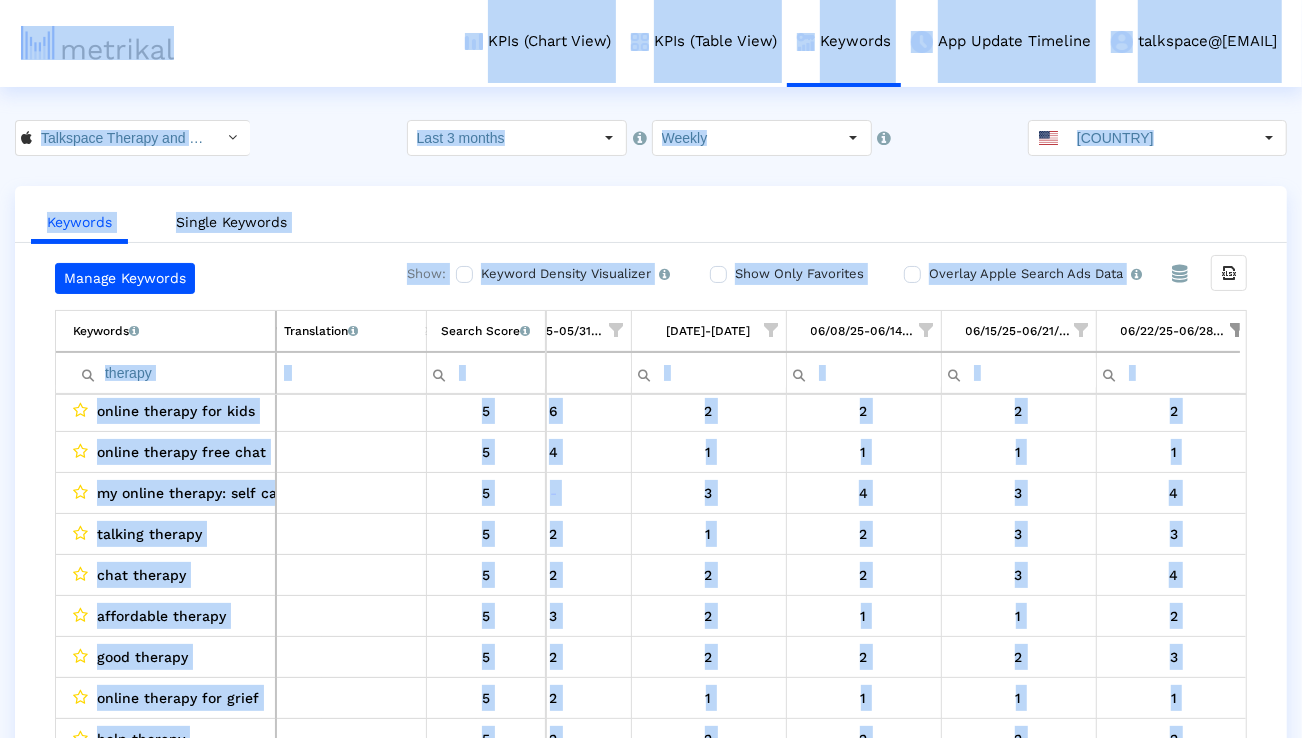 click on "therapy" at bounding box center [174, 373] 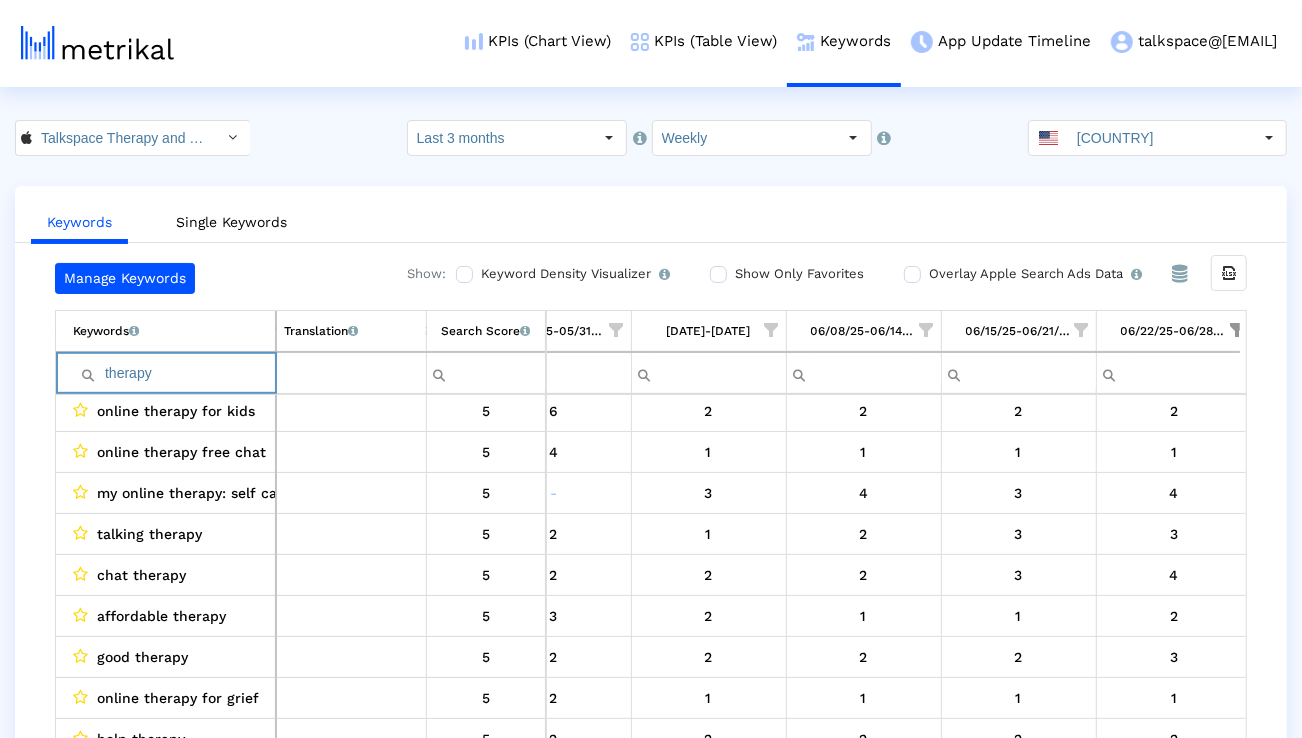 paste on "online therapy for teens" 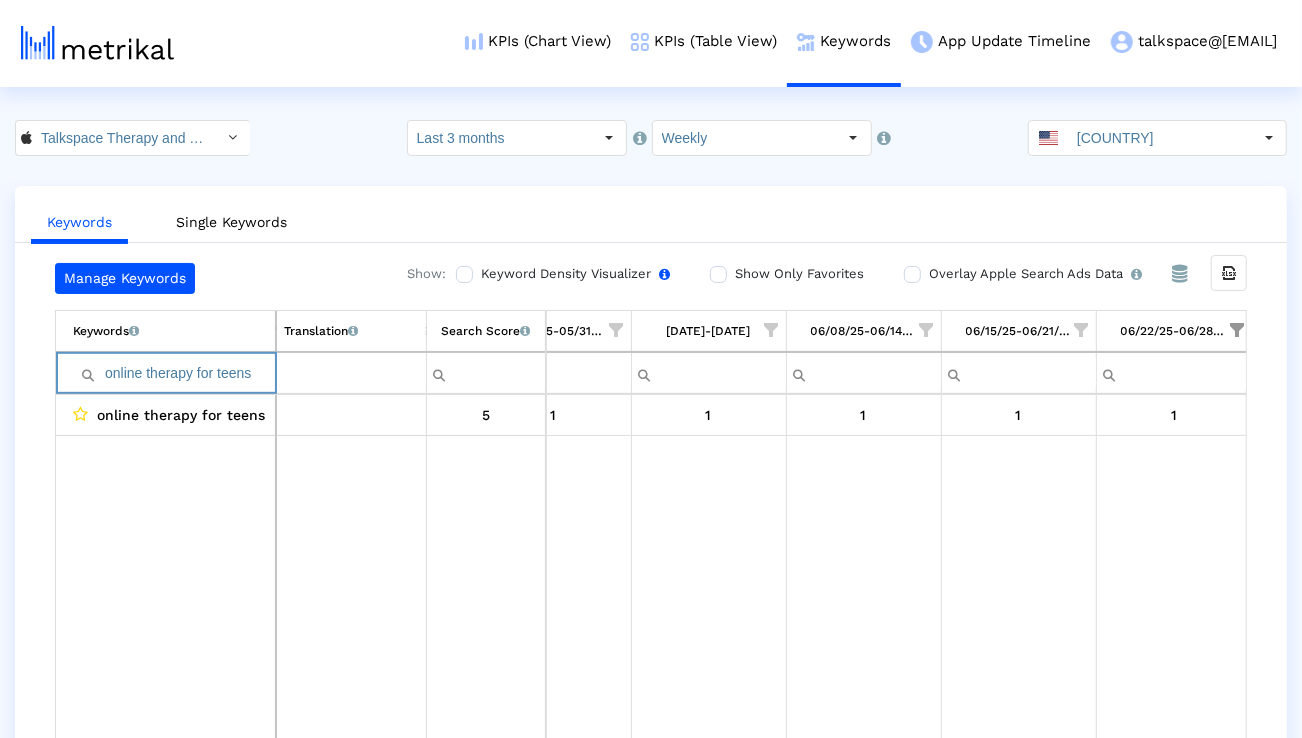 paste on "counseling service" 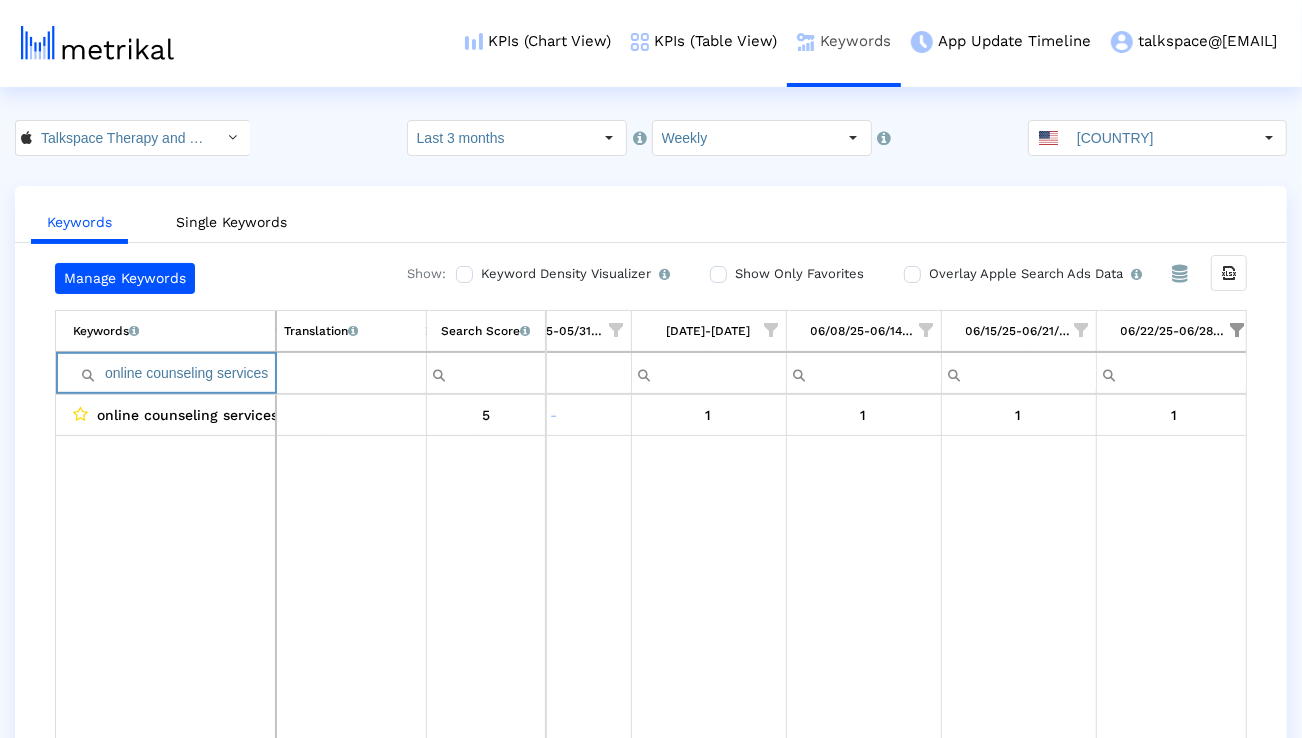 paste on "therapy platform" 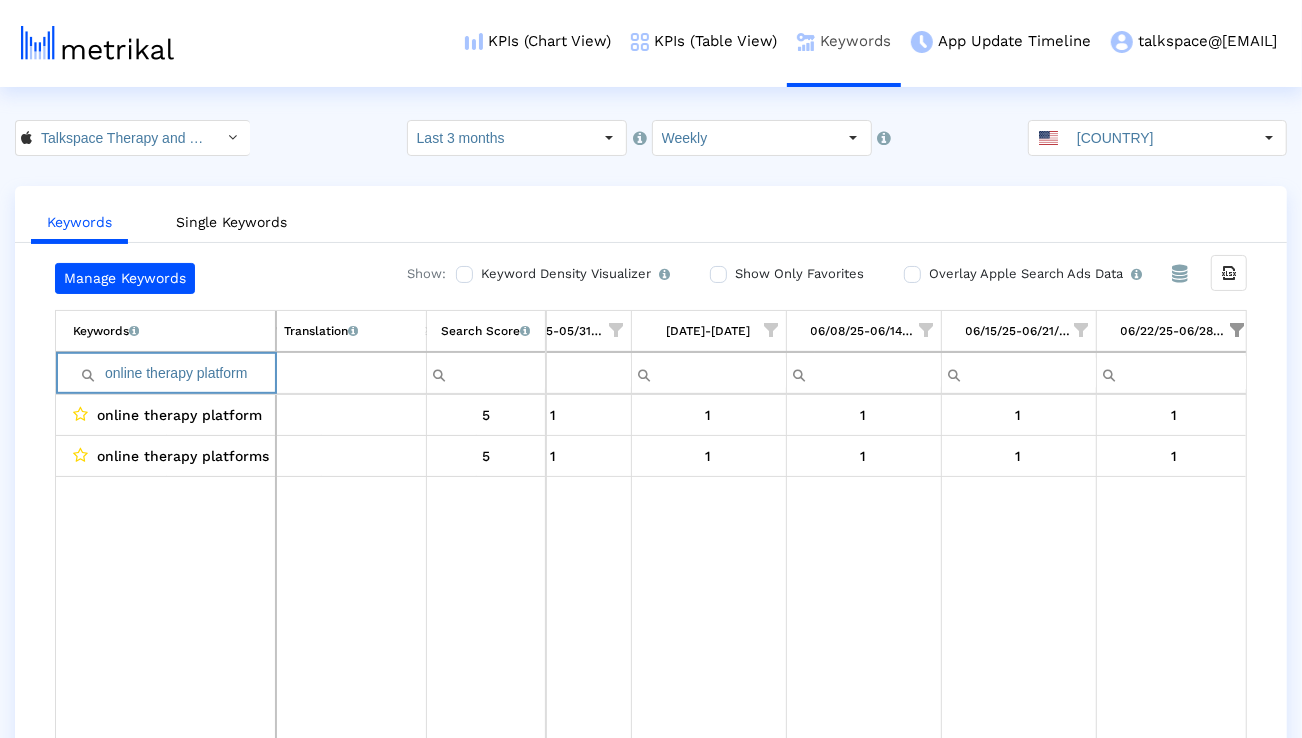 paste on "for depression" 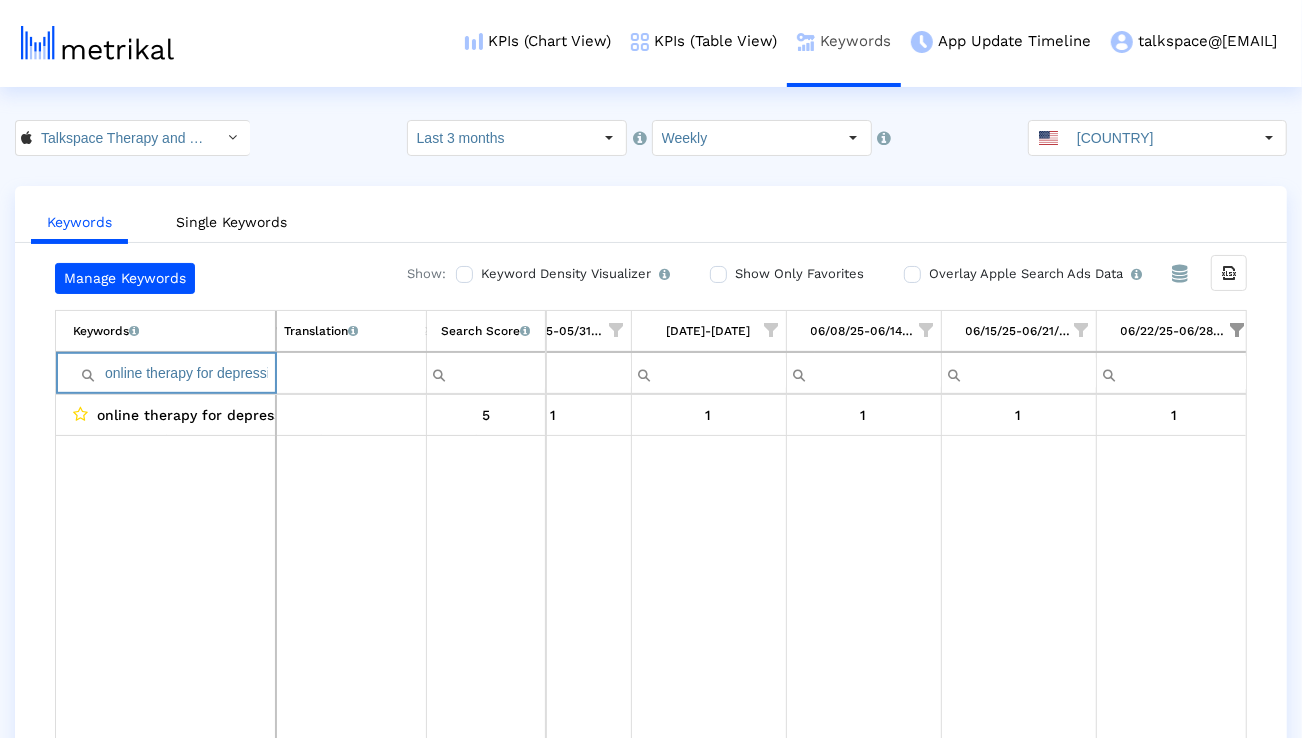paste on "counseling" 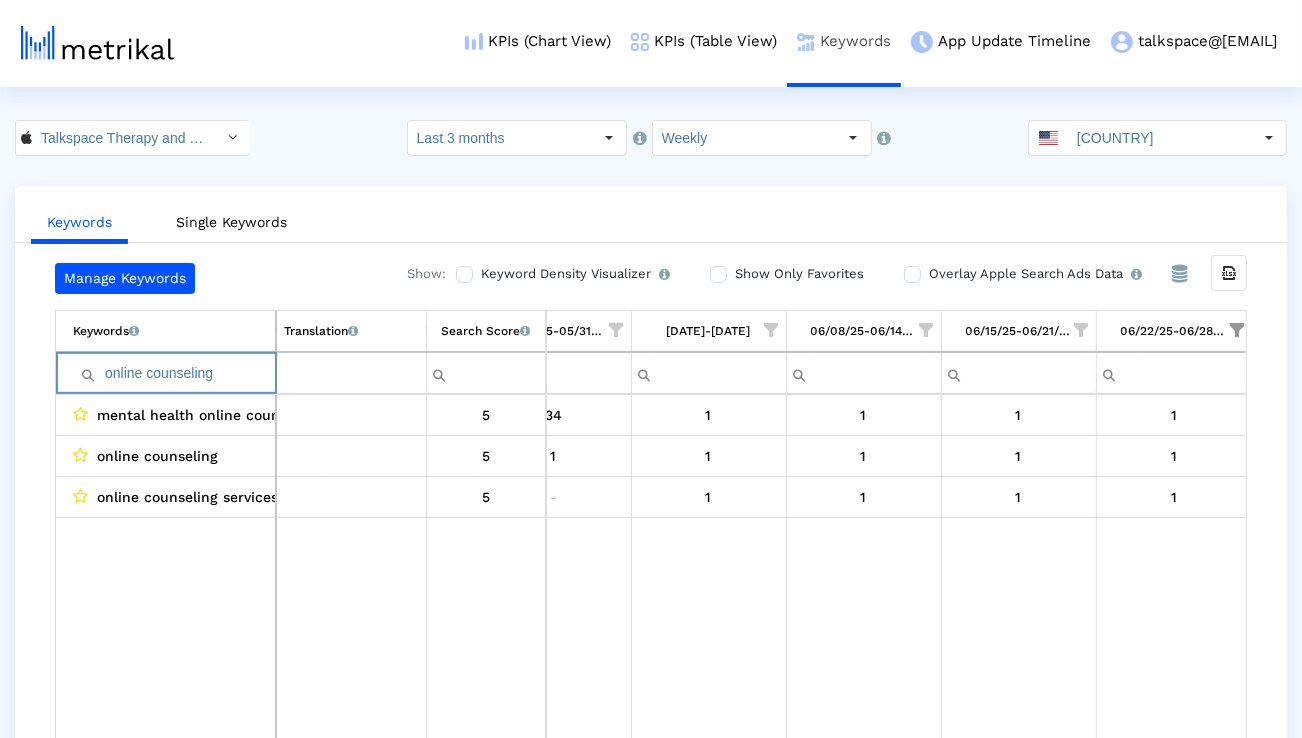 type on "online counseling" 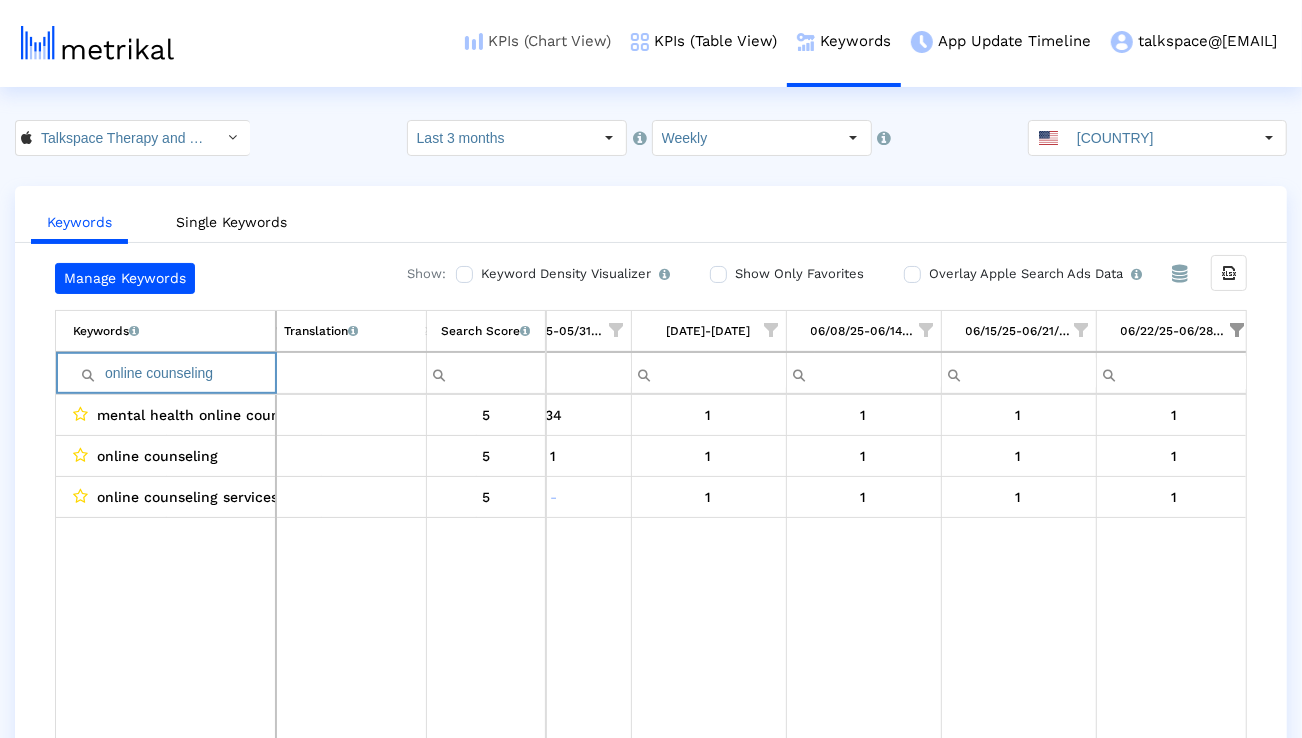 click on "KPIs (Chart View)" at bounding box center [538, 41] 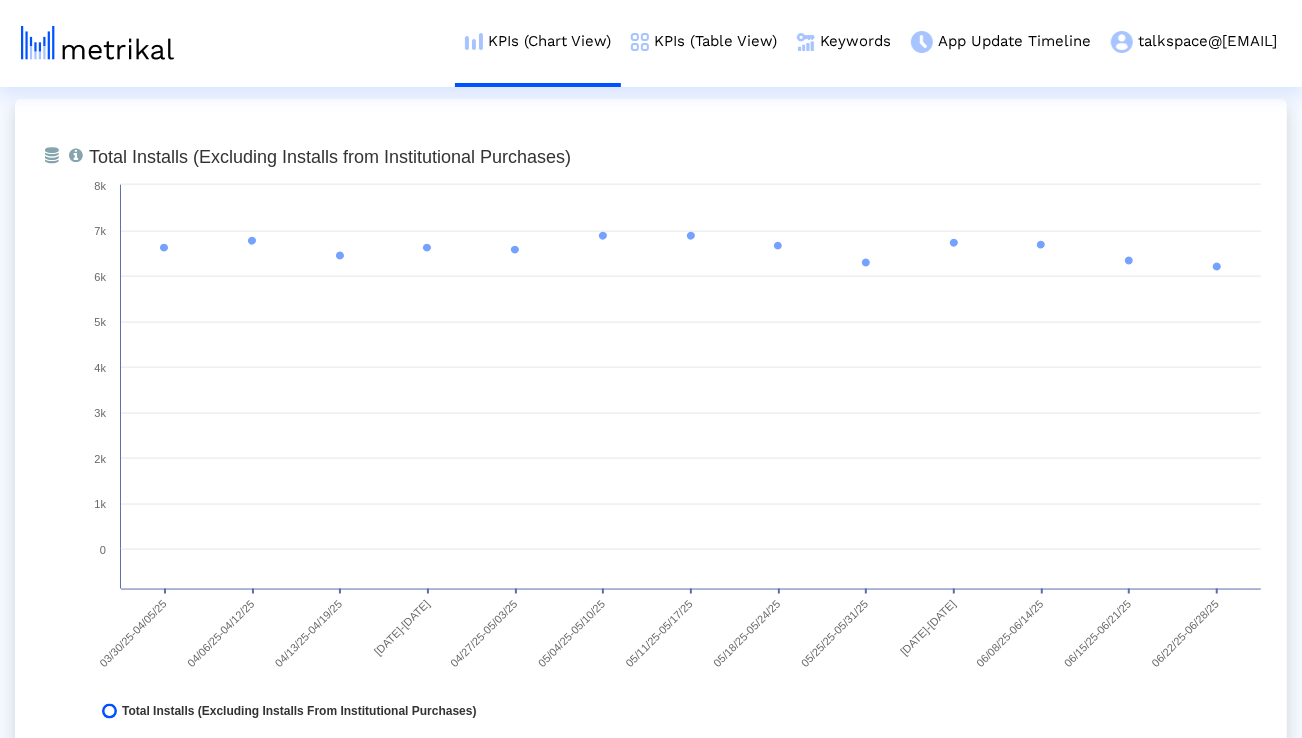 scroll, scrollTop: 1549, scrollLeft: 0, axis: vertical 